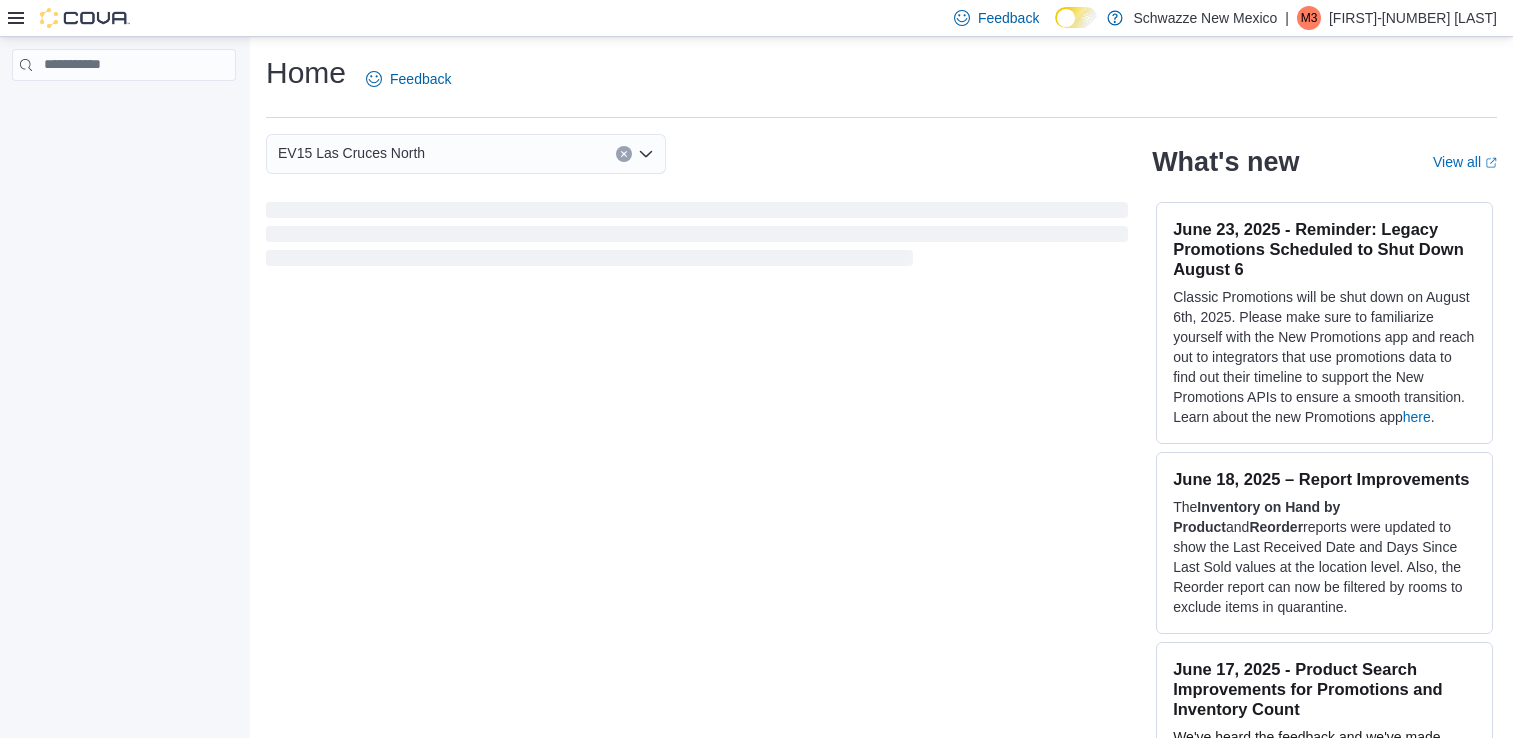 scroll, scrollTop: 0, scrollLeft: 0, axis: both 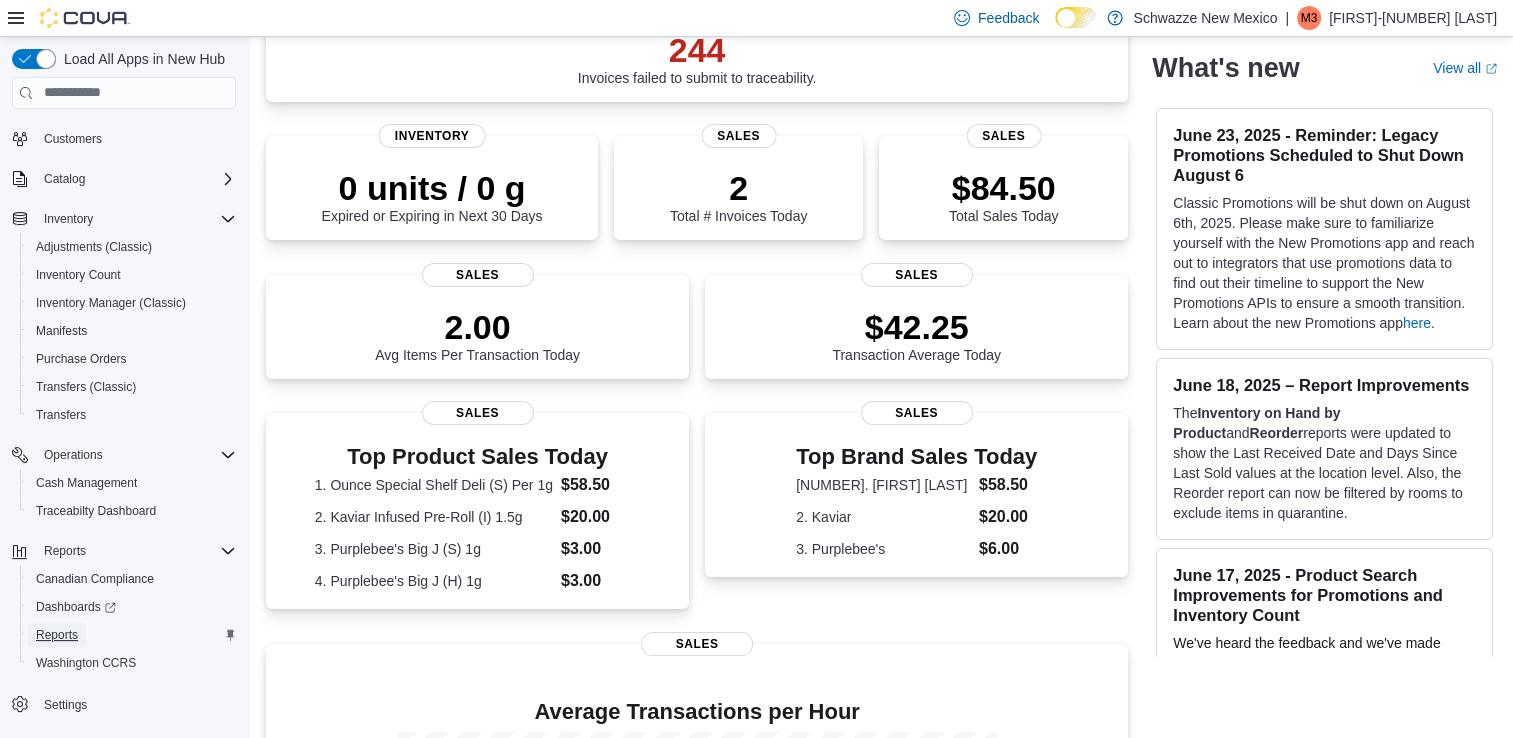 click on "Reports" at bounding box center (57, 635) 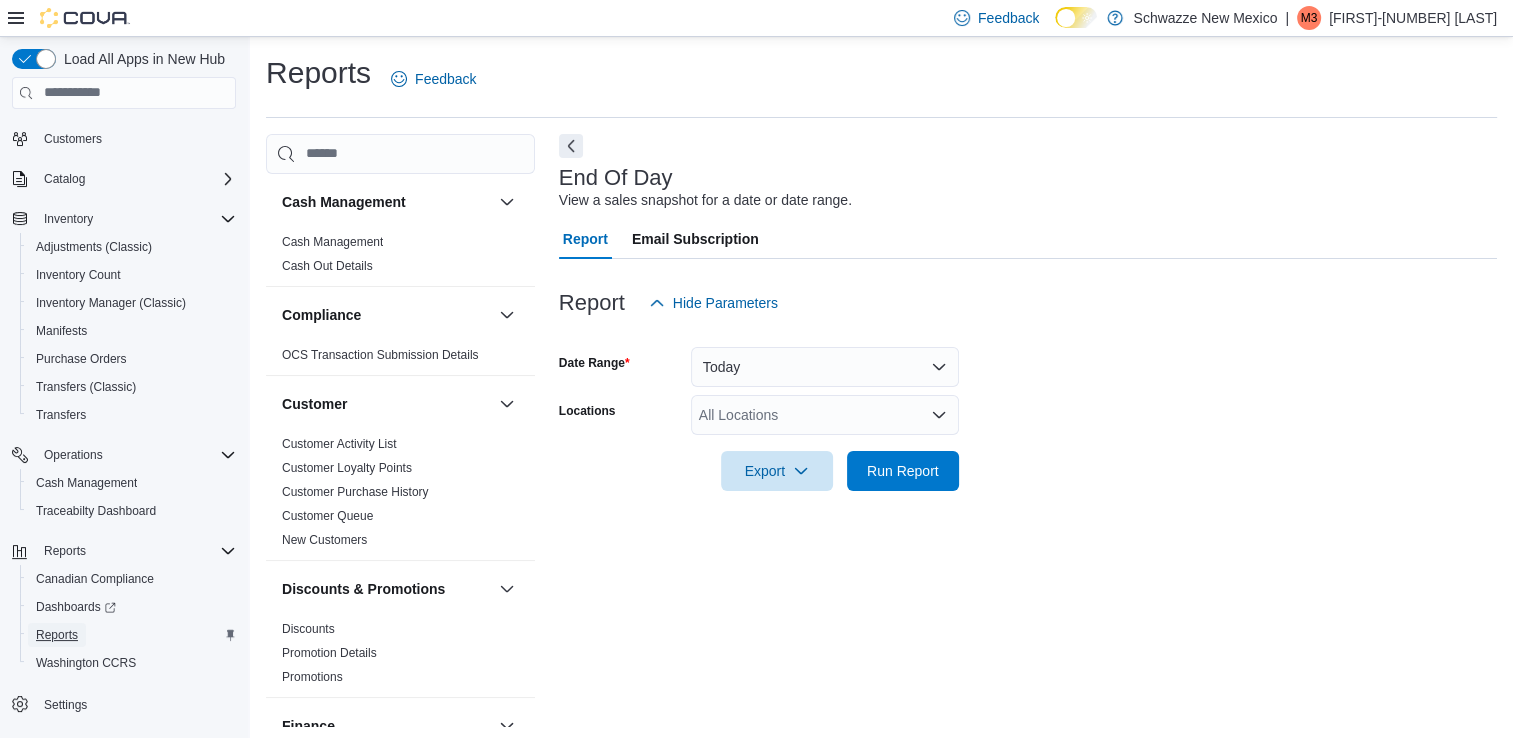 scroll, scrollTop: 5, scrollLeft: 0, axis: vertical 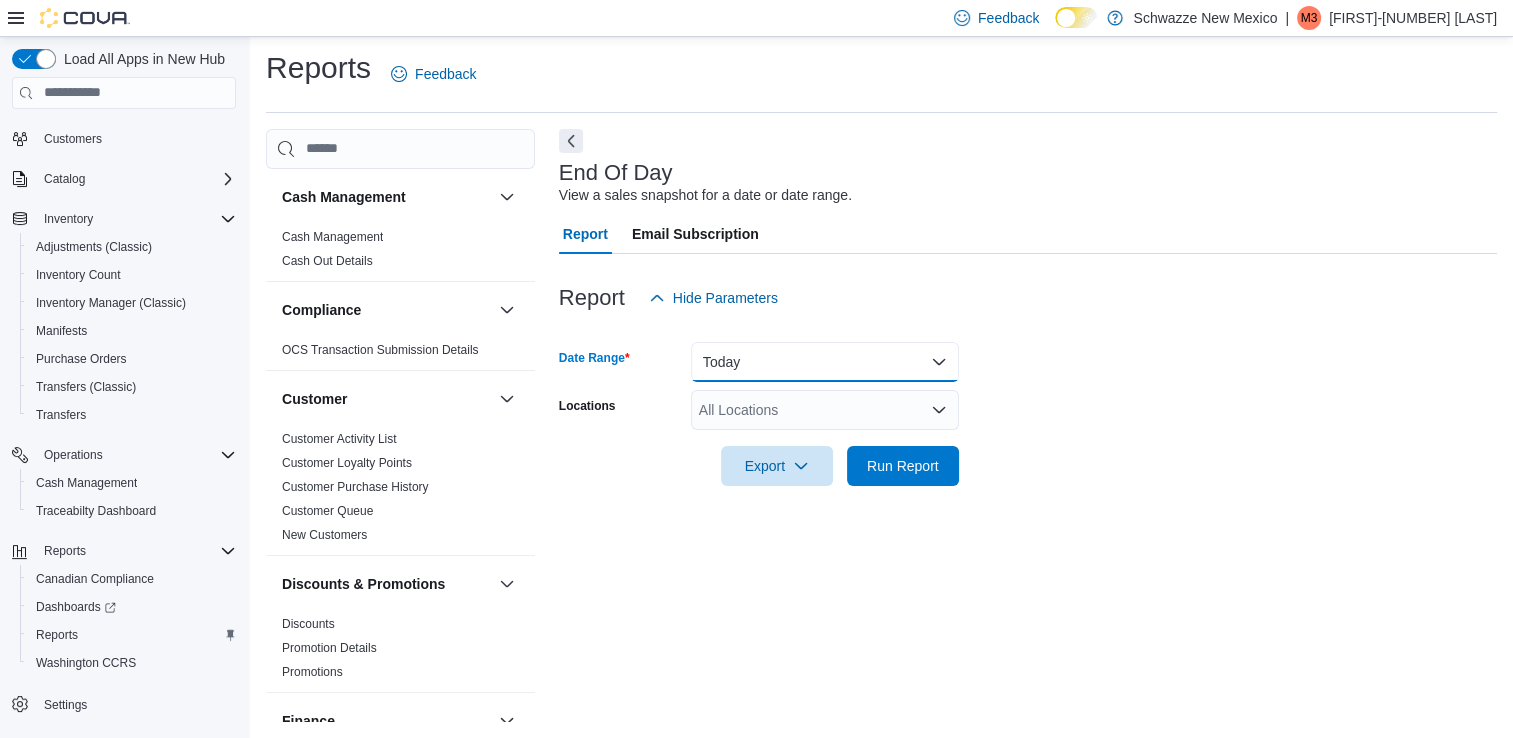 click on "Today" at bounding box center [825, 362] 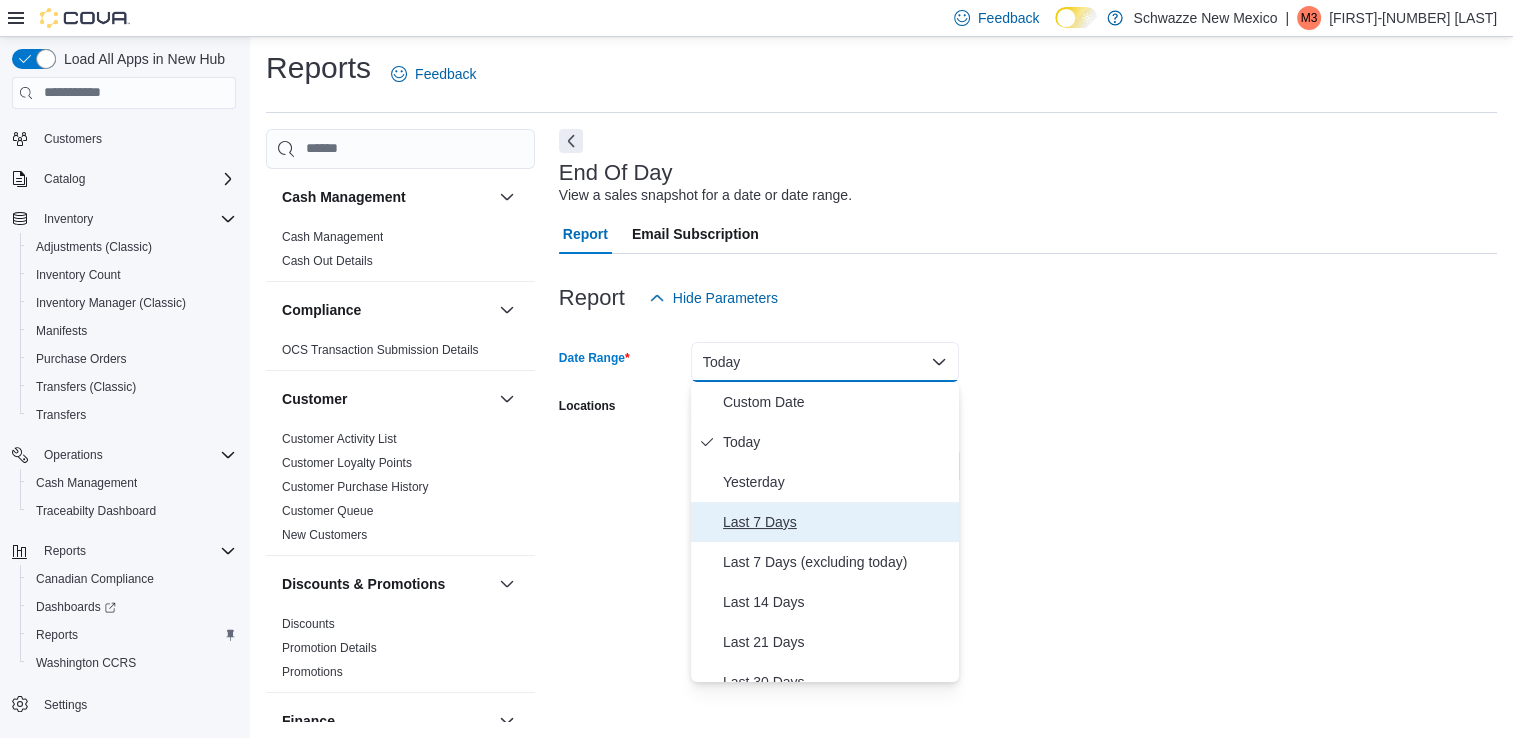 click on "Last 7 Days" at bounding box center [837, 522] 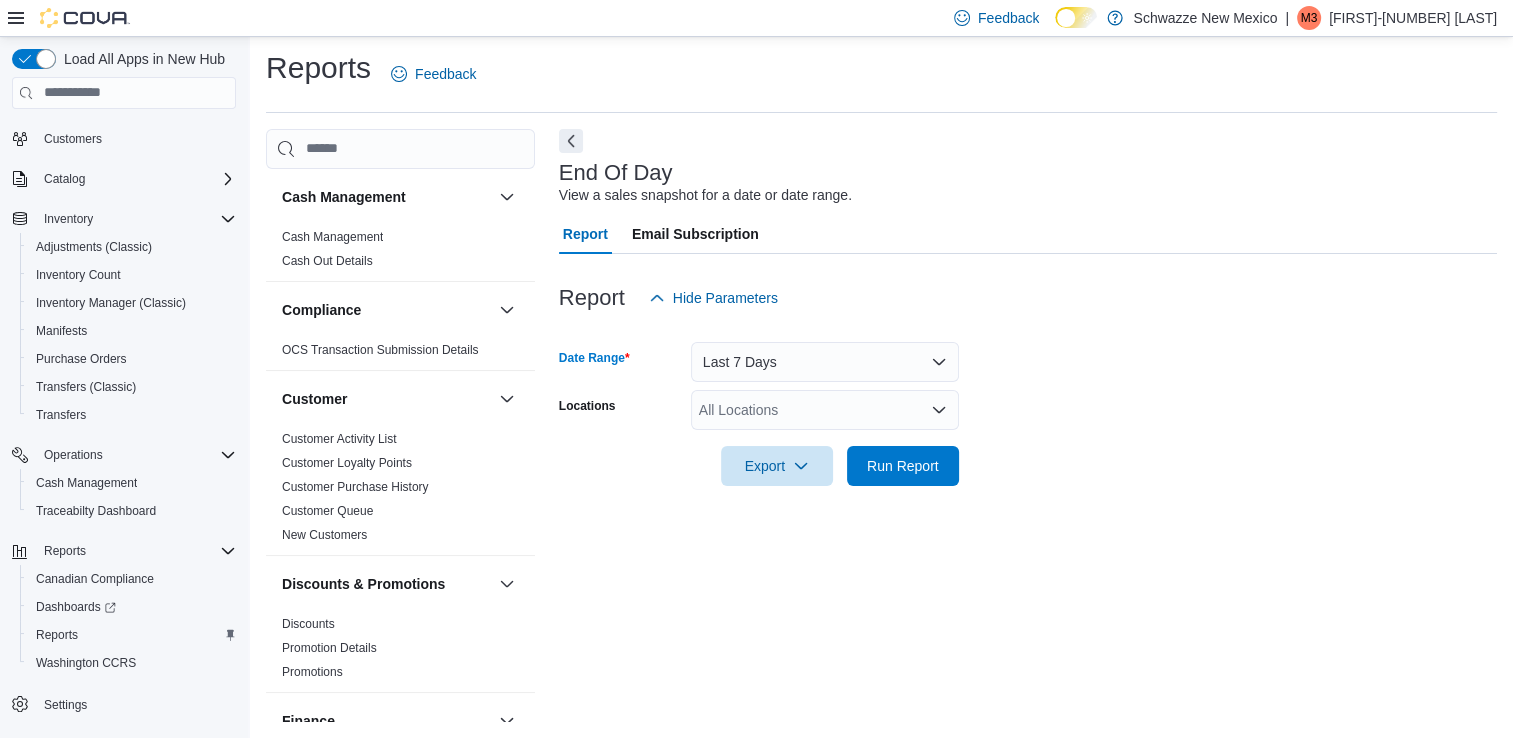 click on "All Locations" at bounding box center [825, 410] 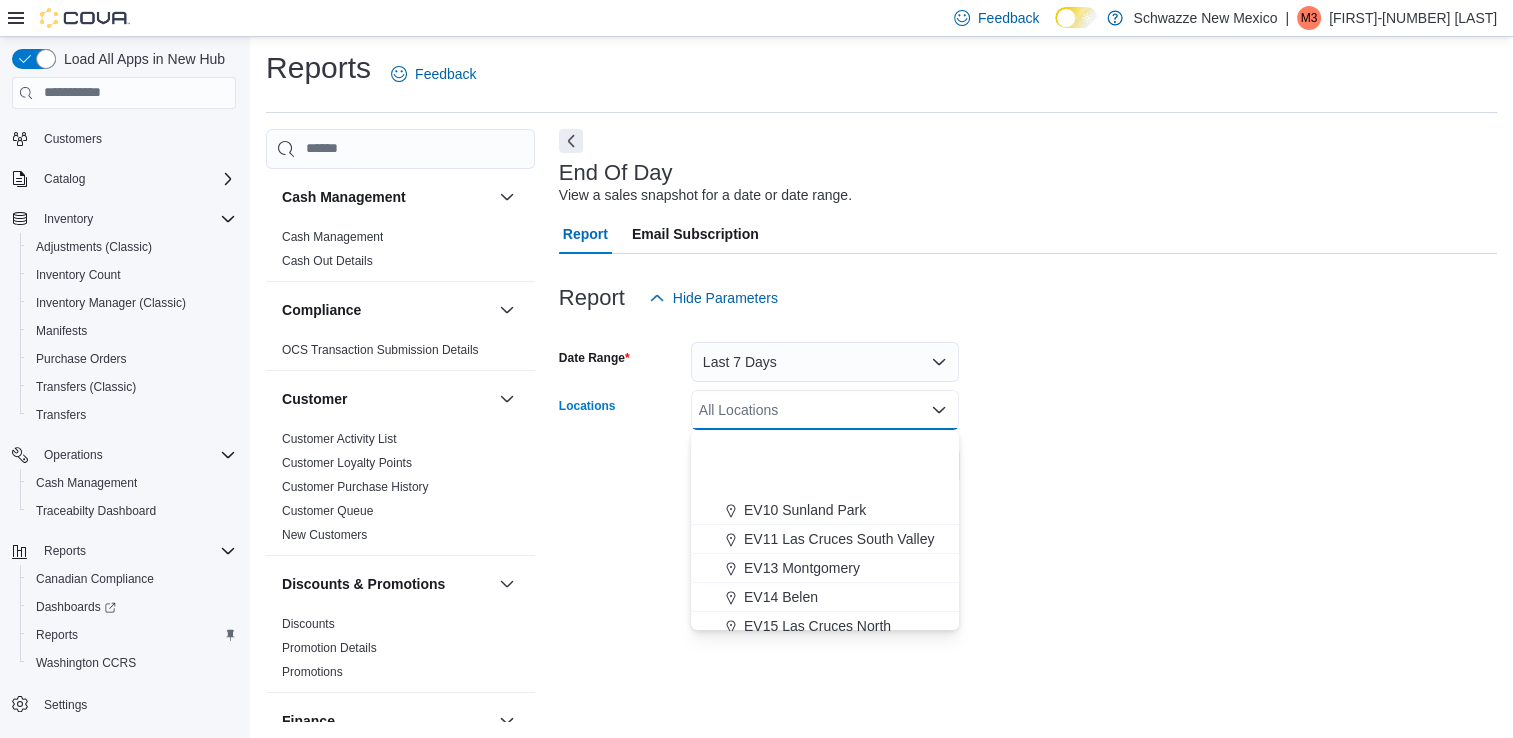 scroll, scrollTop: 400, scrollLeft: 0, axis: vertical 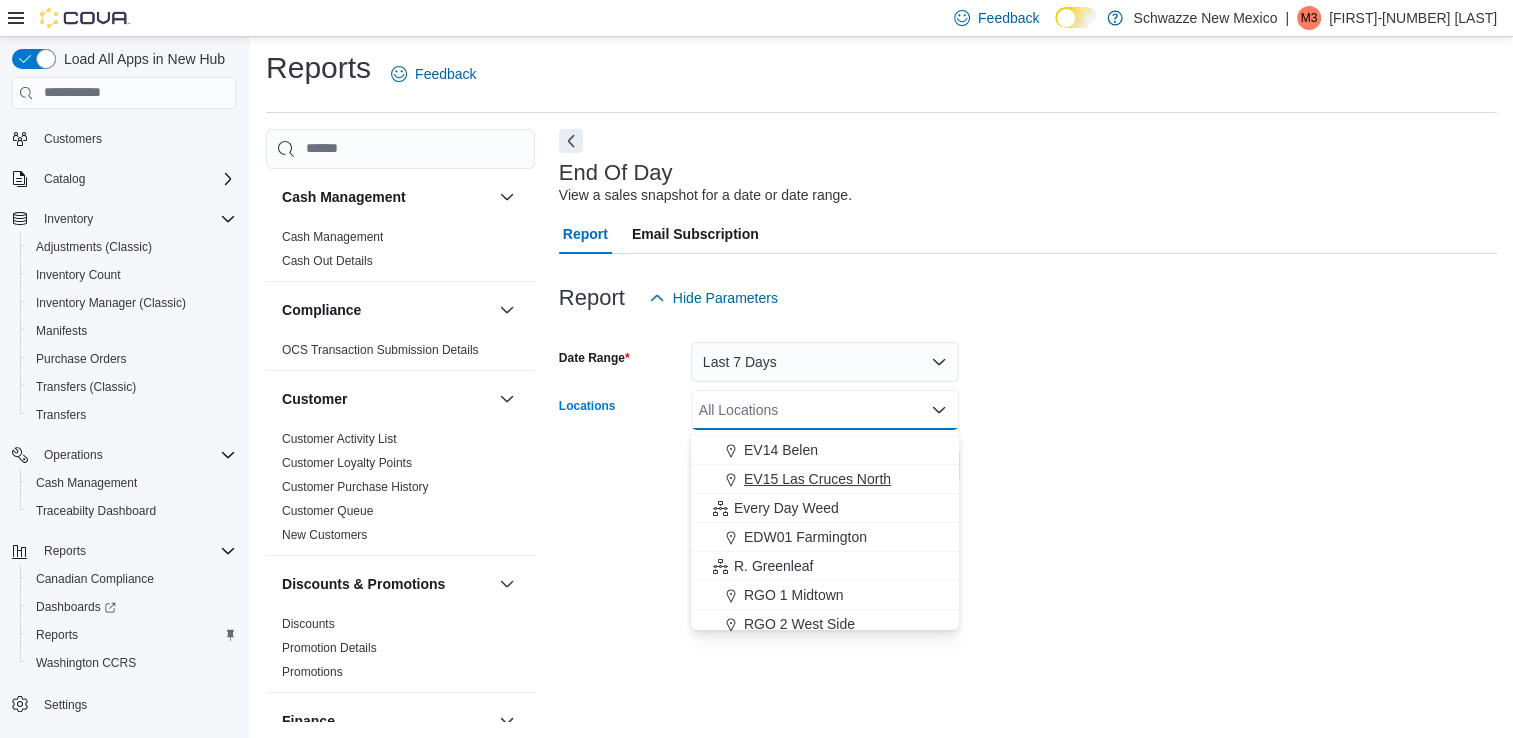 click on "EV15 Las Cruces North" at bounding box center (817, 479) 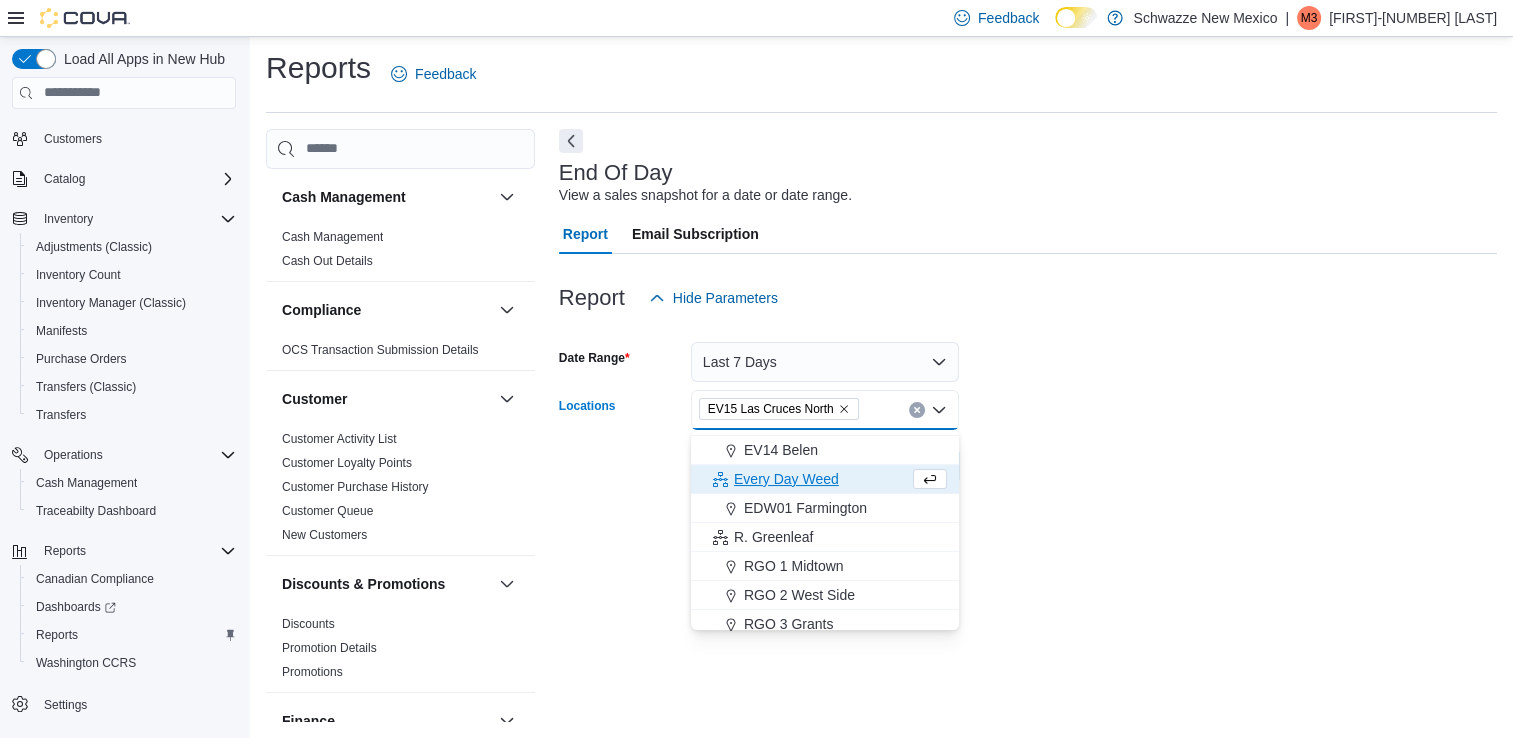 click on "Date Range Last 7 Days Locations EV15 [CITY] North Combo box. Selected. EV15 [CITY] North. Press Backspace to delete EV15 [CITY] North. Combo box input. All Locations. Type some text or, to display a list of choices, press Down Arrow. To exit the list of choices, press Escape. Export  Run Report" at bounding box center (1028, 402) 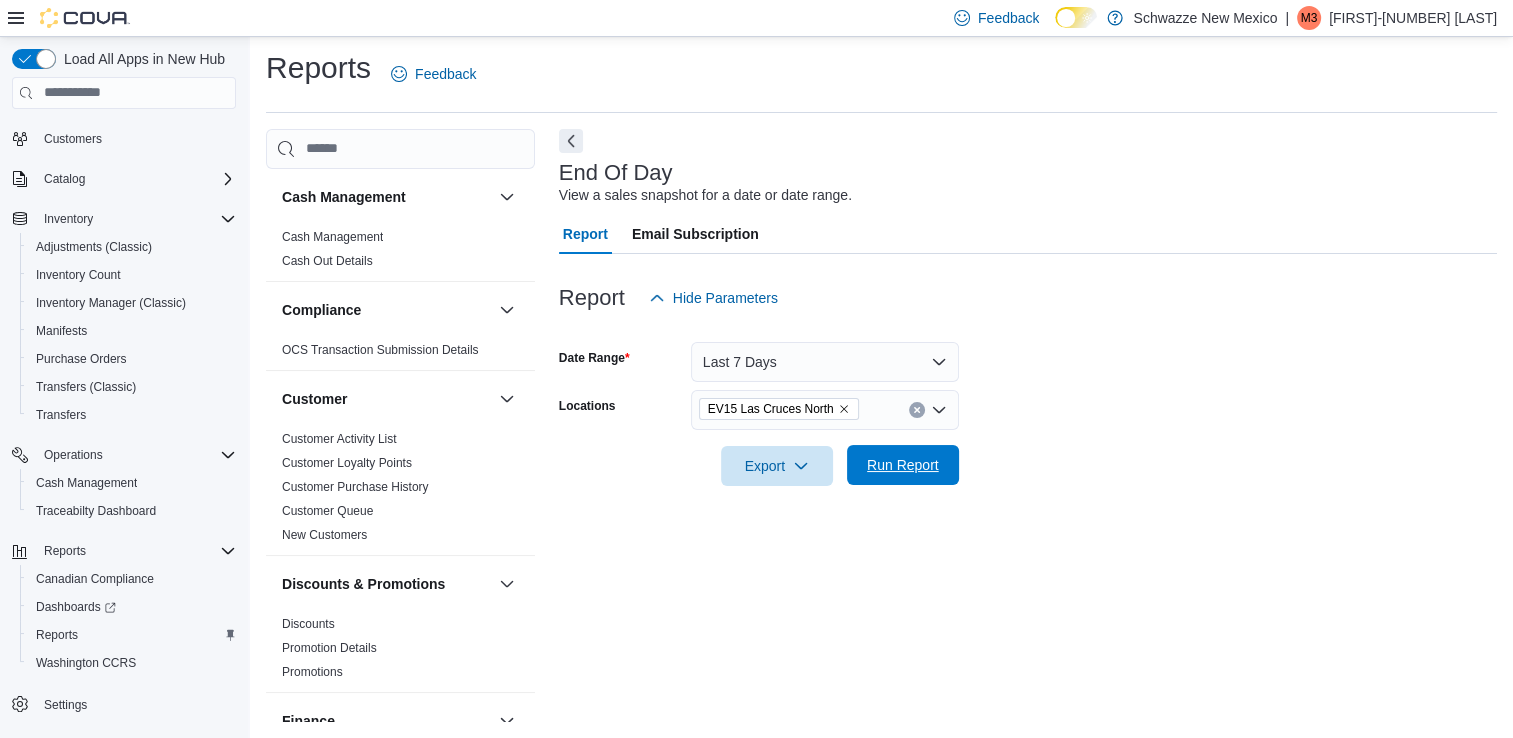 click on "Run Report" at bounding box center [903, 465] 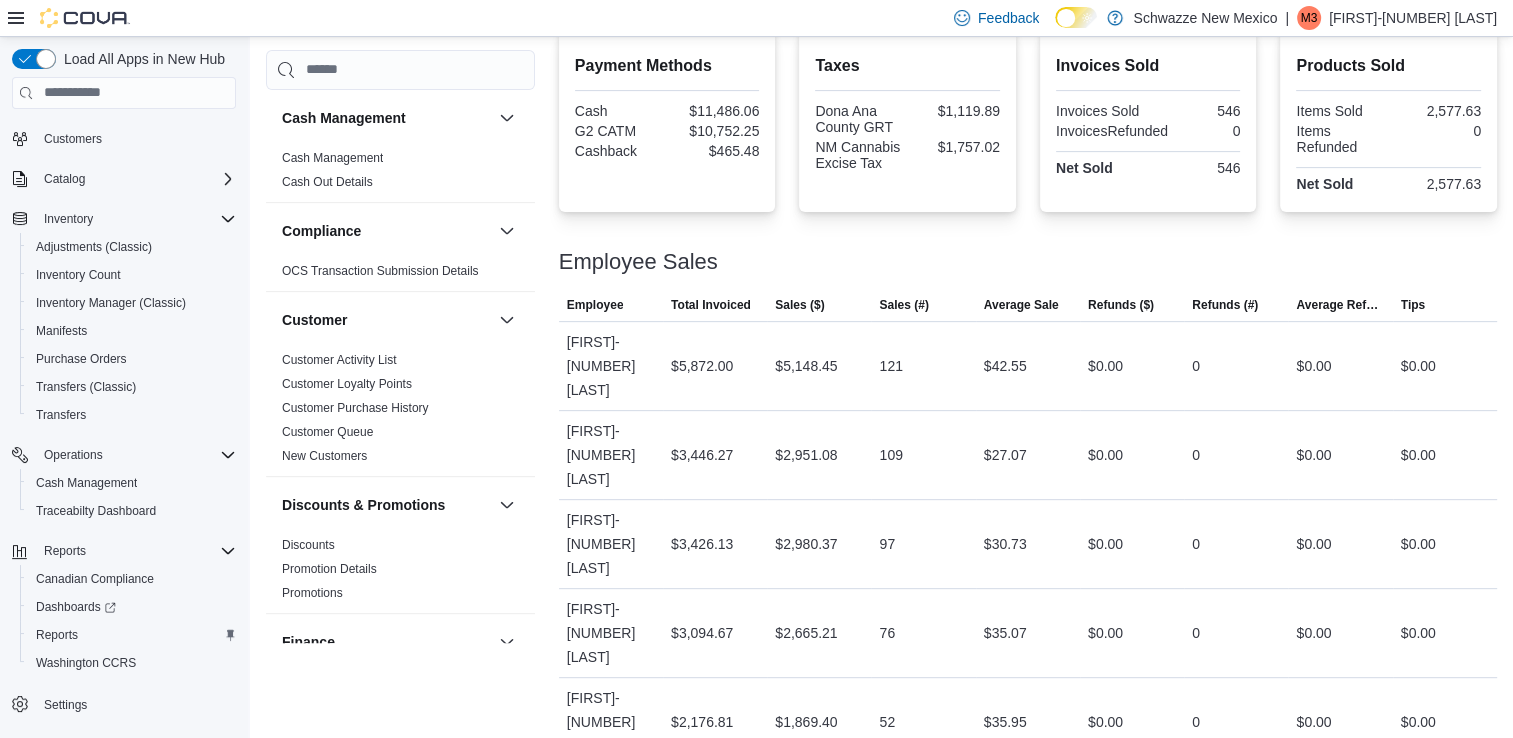 scroll, scrollTop: 753, scrollLeft: 0, axis: vertical 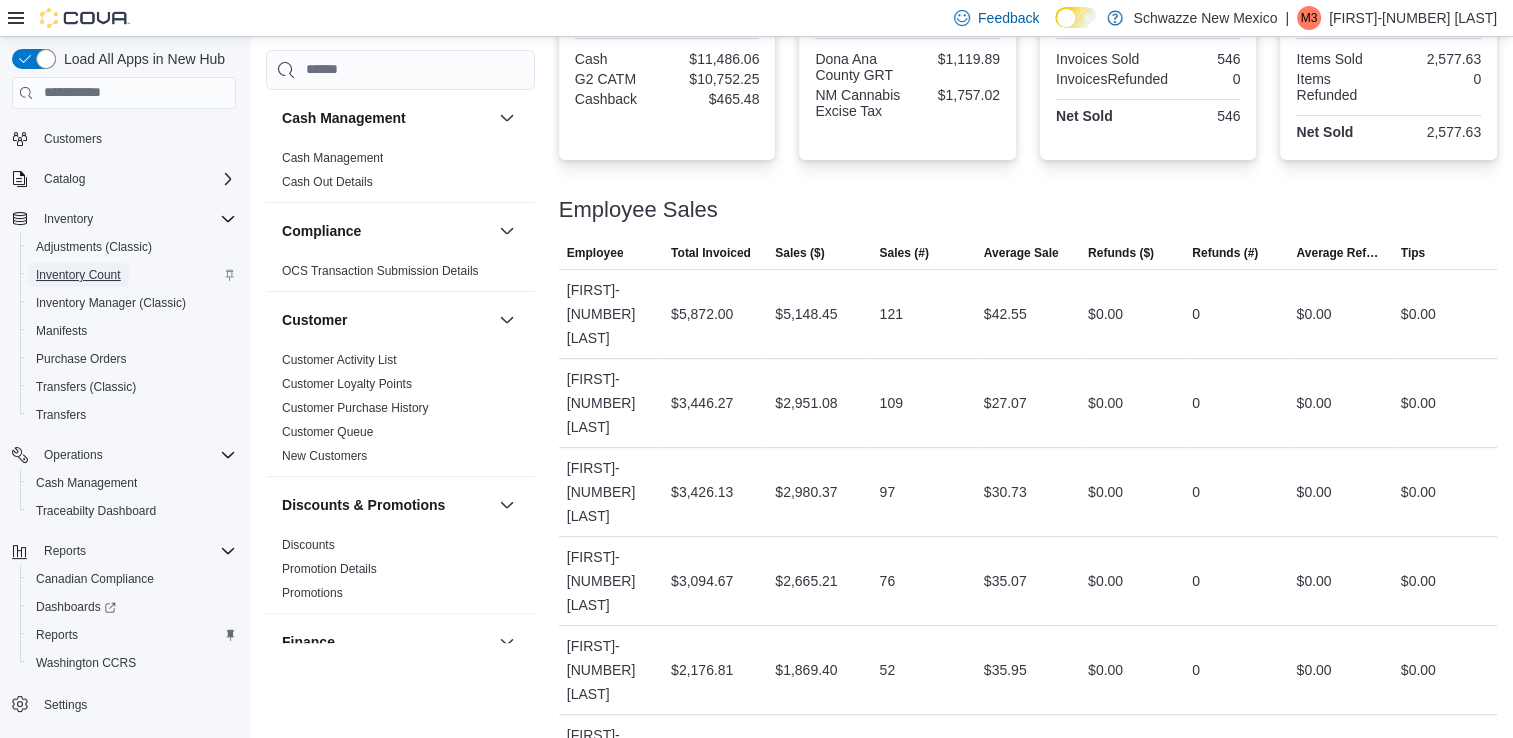 click on "Inventory Count" at bounding box center (78, 275) 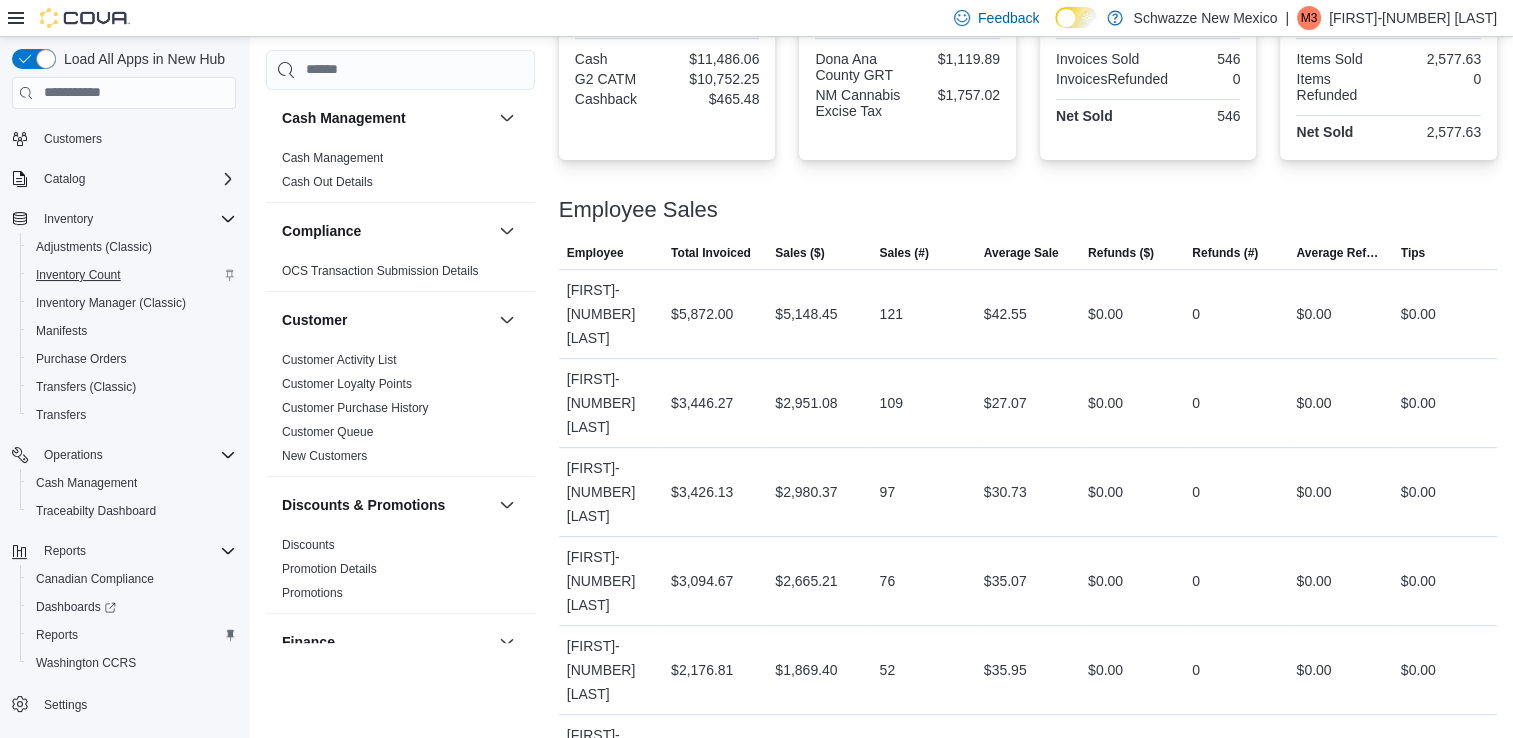 scroll, scrollTop: 0, scrollLeft: 0, axis: both 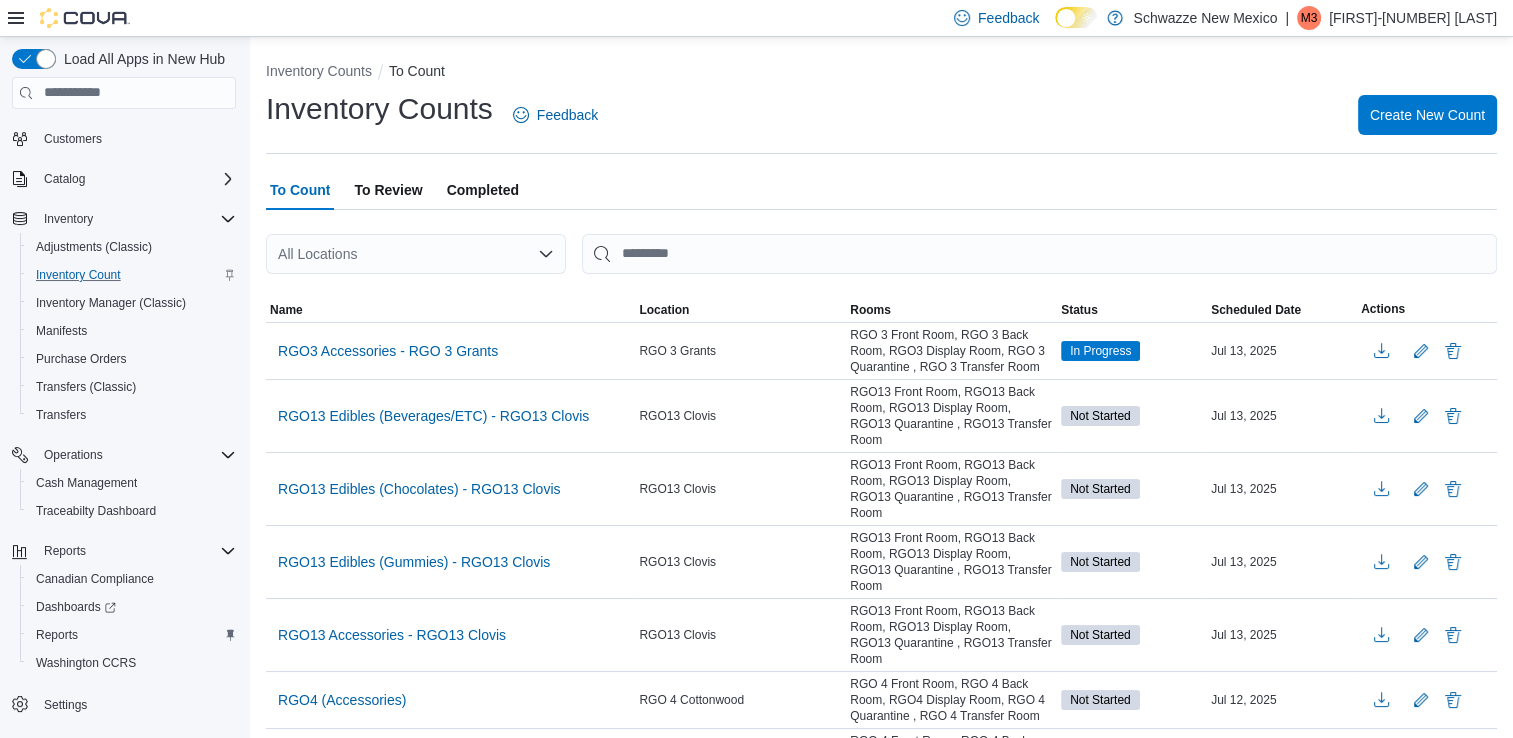 click on "To Review" at bounding box center (388, 190) 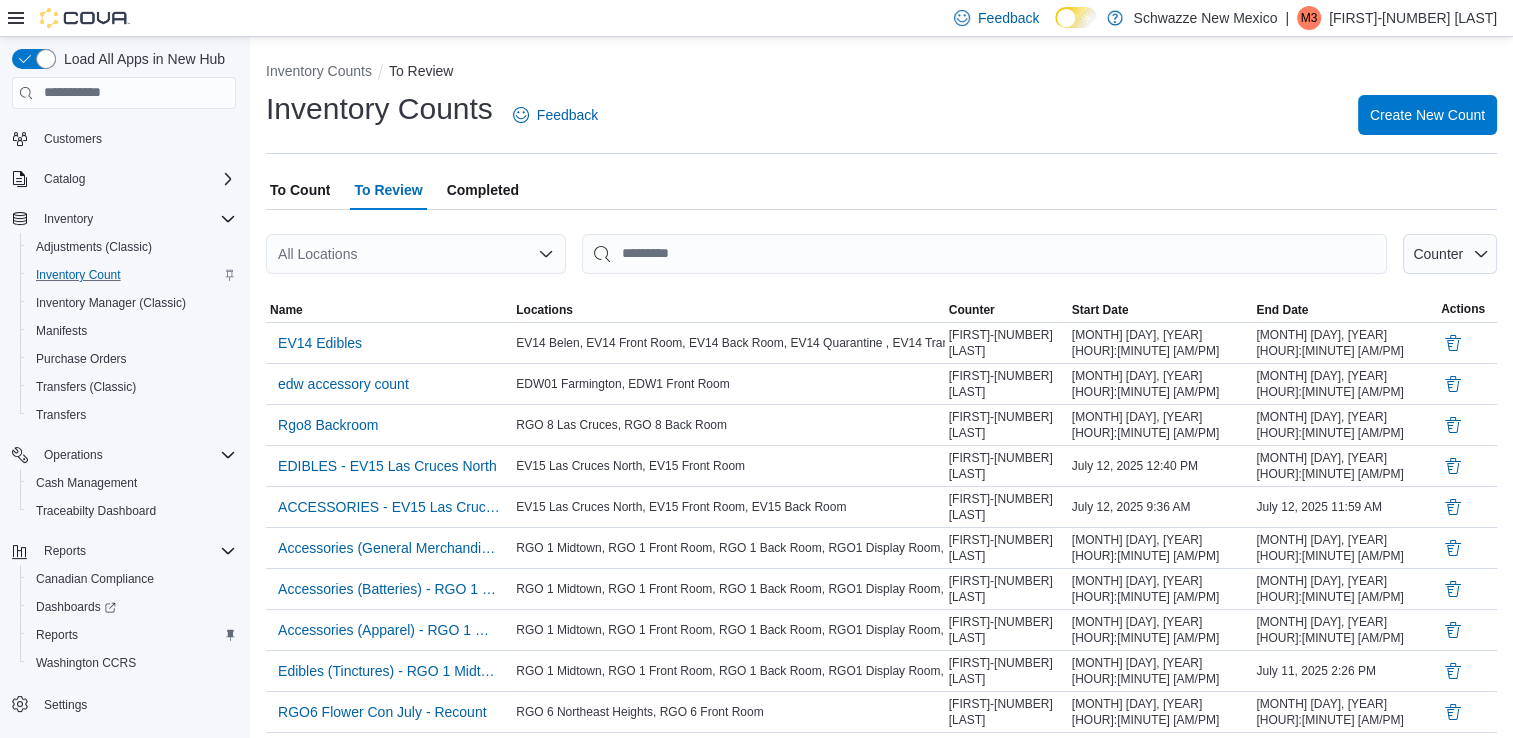 click on "All Locations" at bounding box center [416, 254] 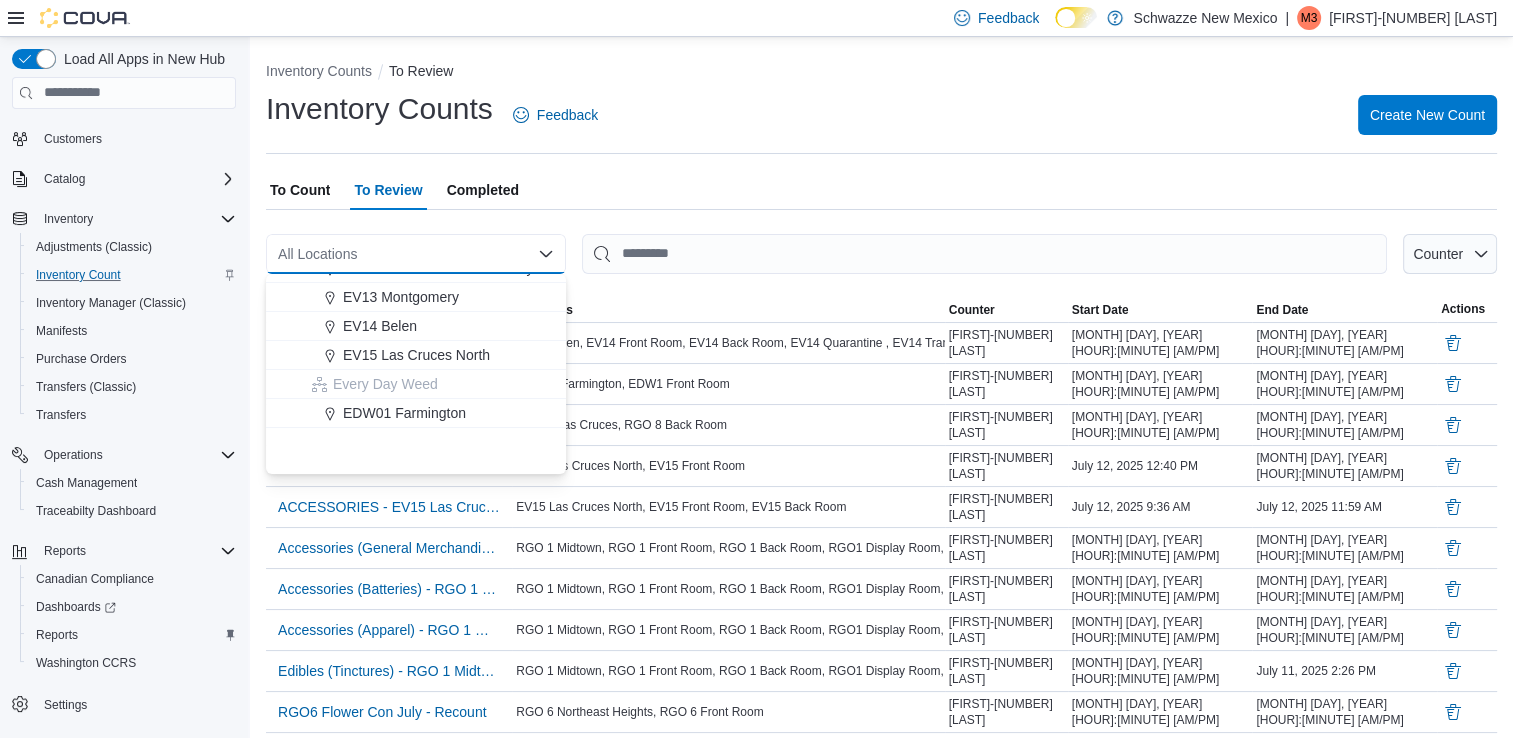 scroll, scrollTop: 400, scrollLeft: 0, axis: vertical 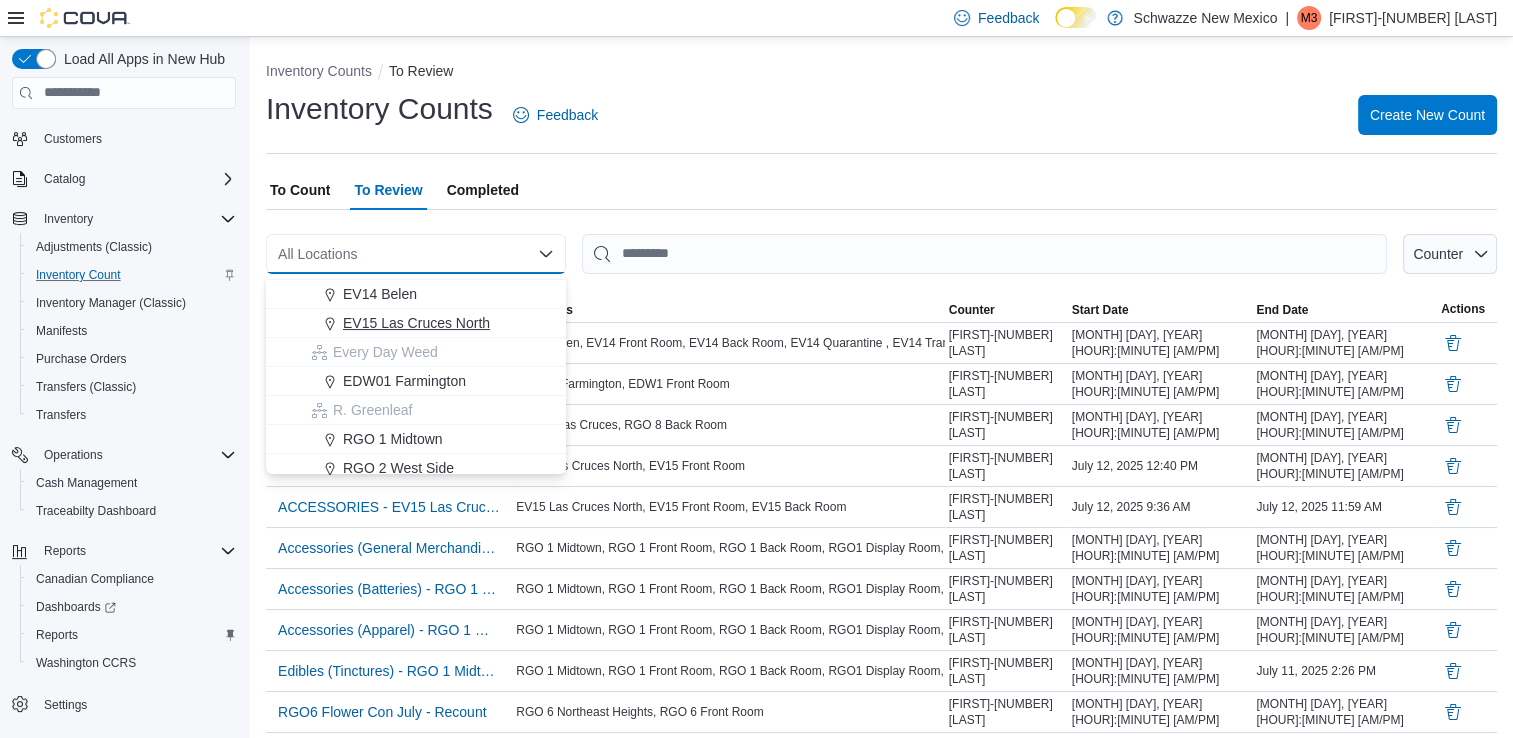 click on "EV15 Las Cruces North" at bounding box center (416, 323) 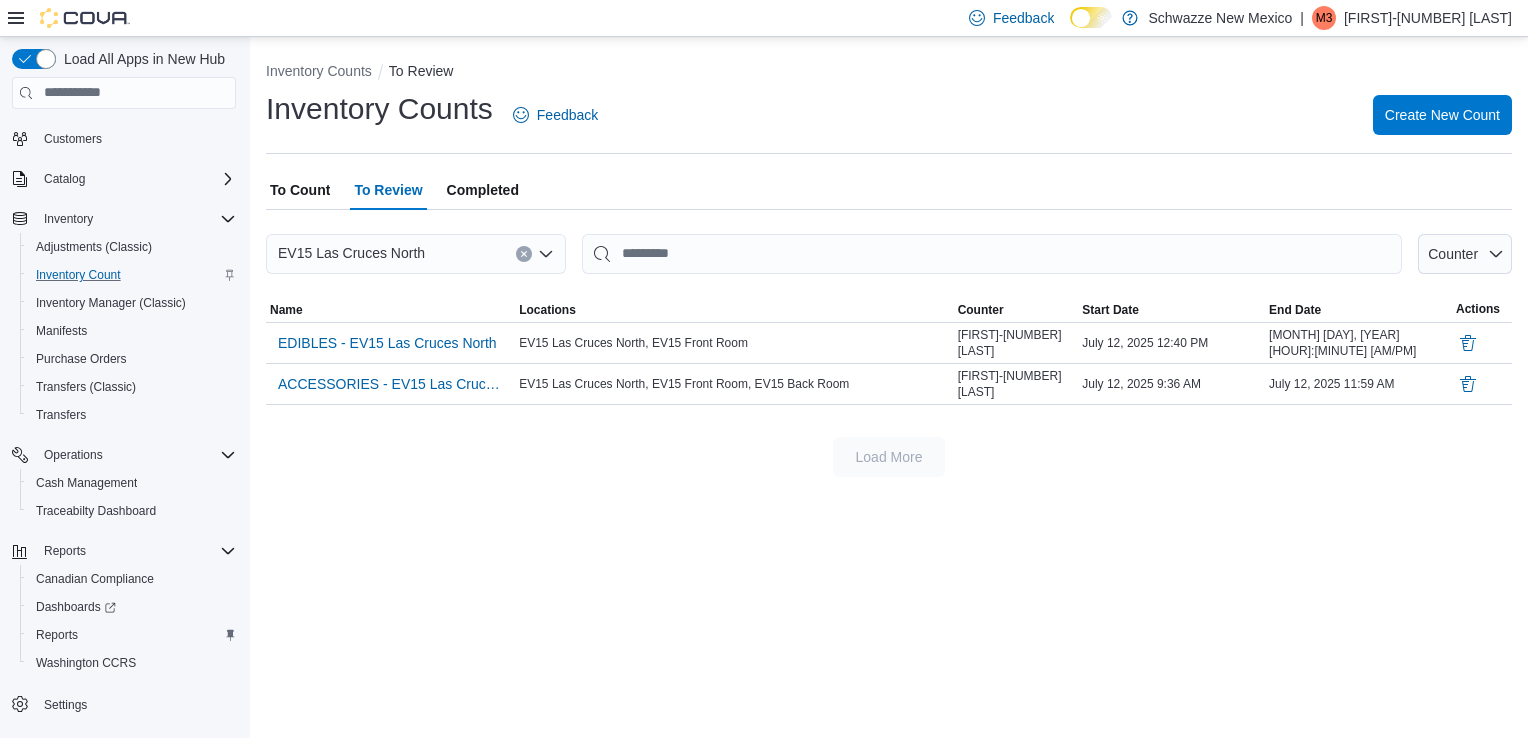 click at bounding box center (524, 254) 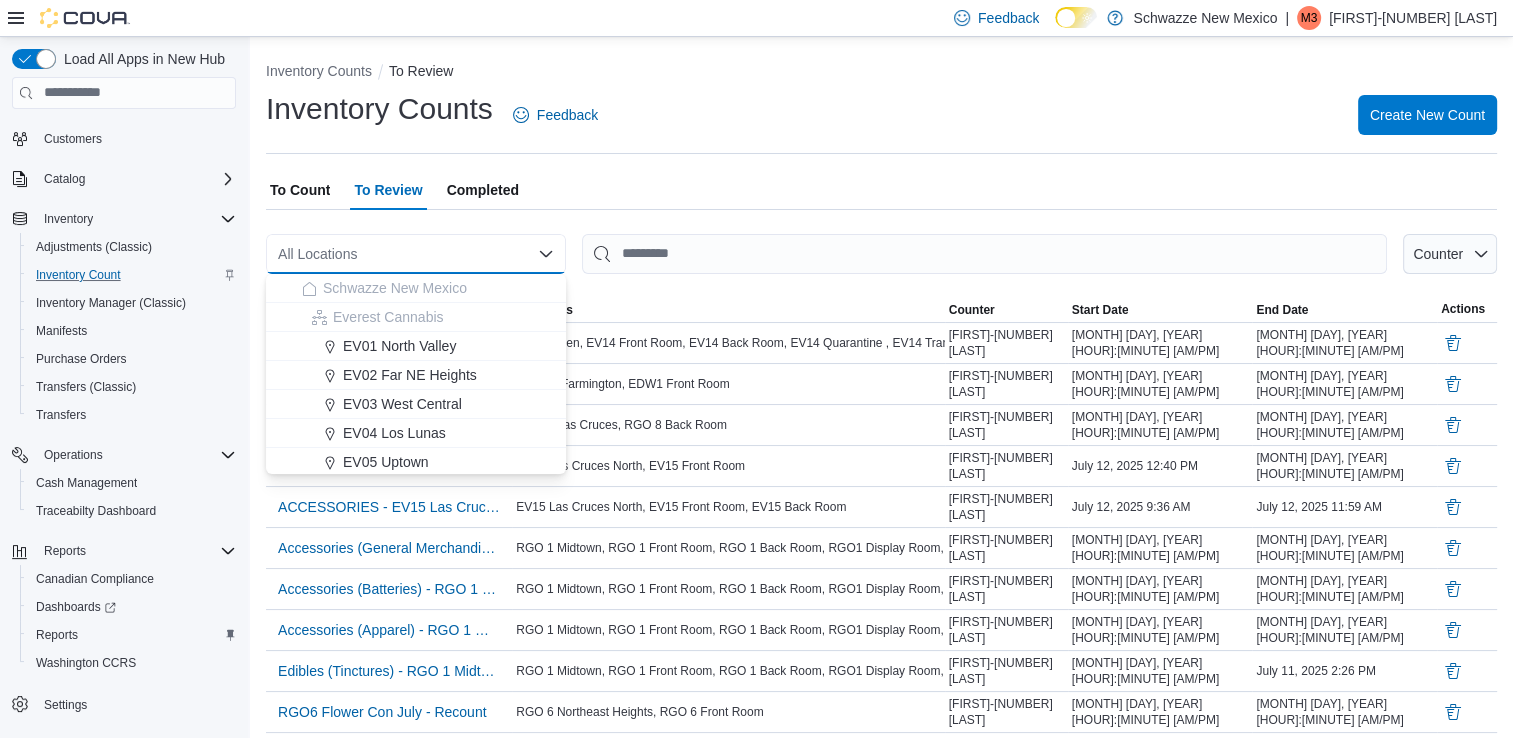 click on "Inventory Counts" 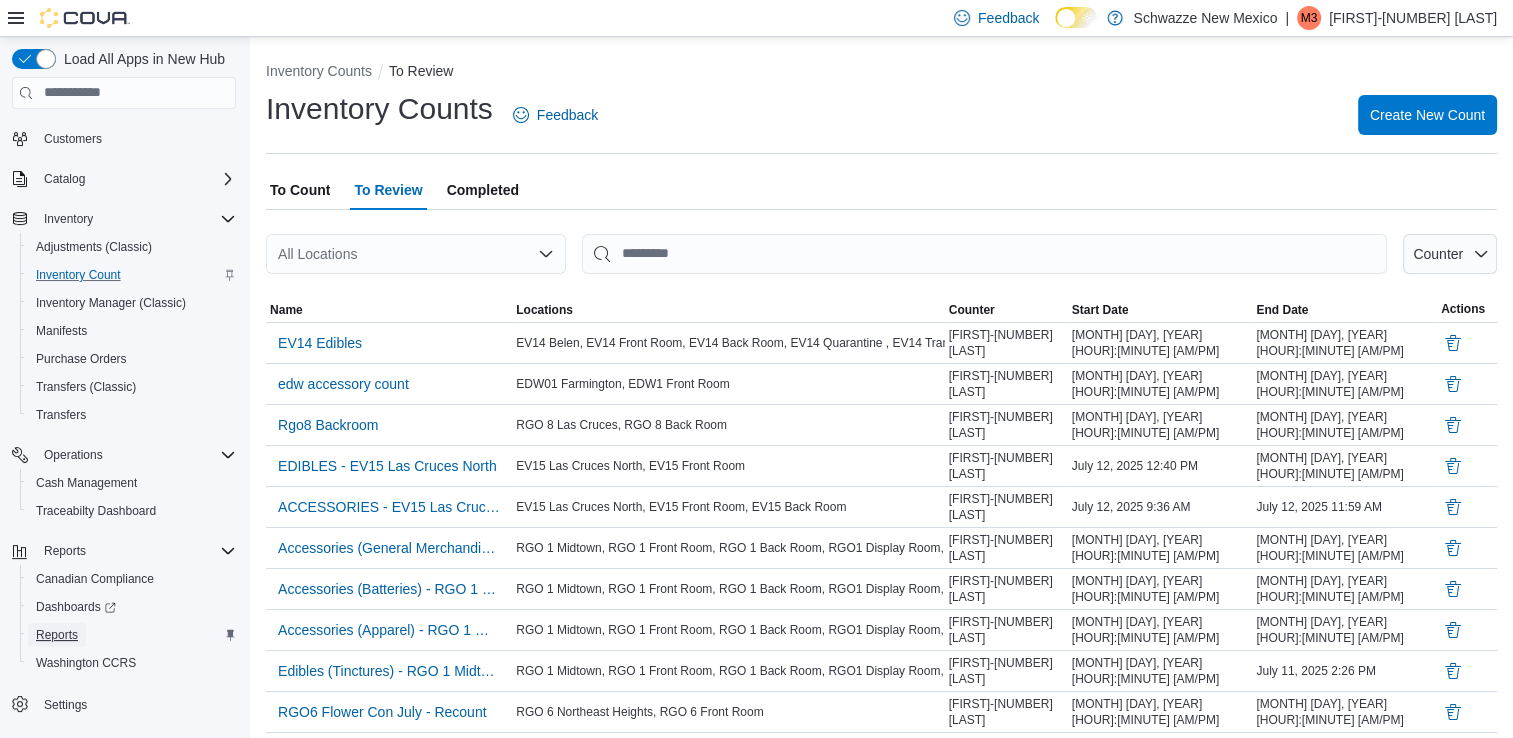 click on "Reports" at bounding box center [57, 635] 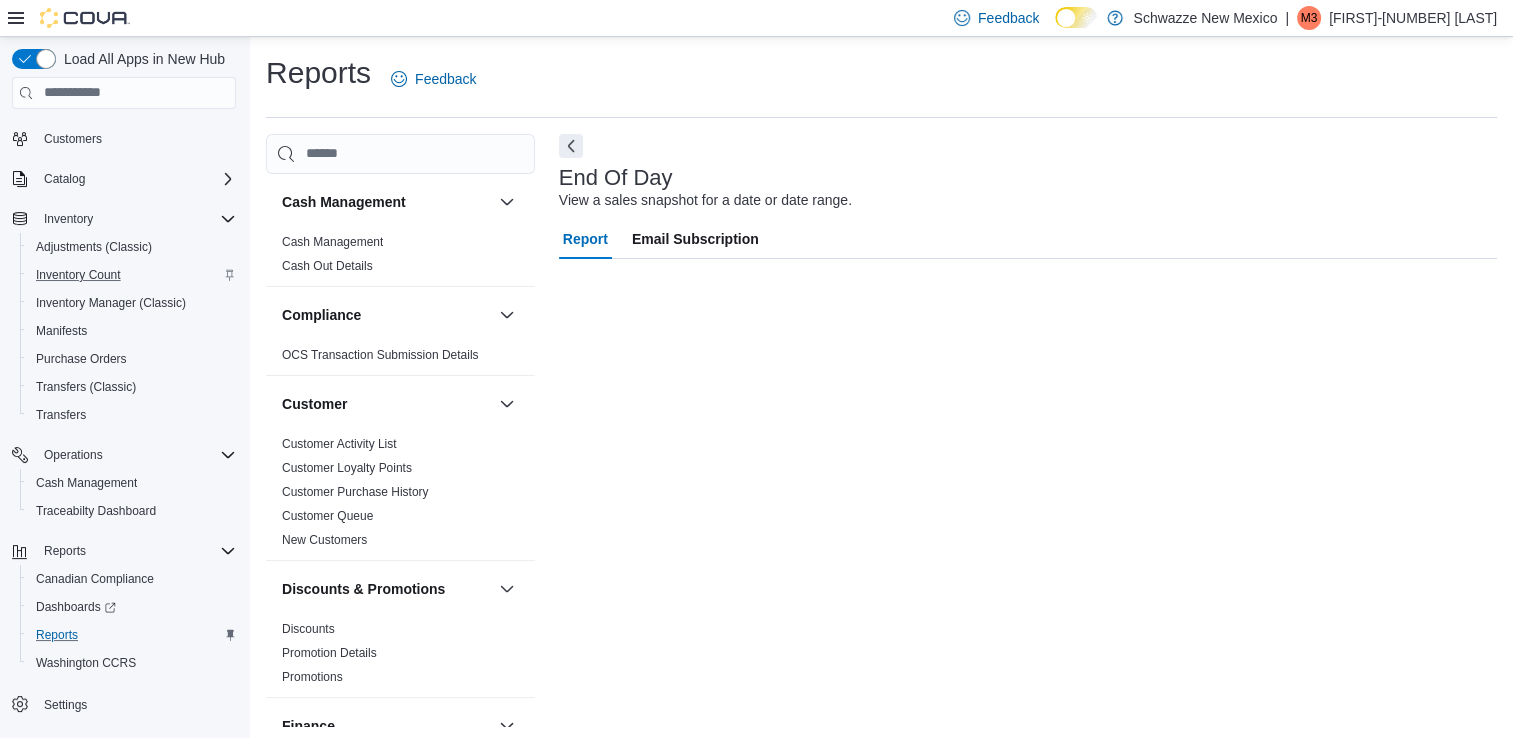 scroll, scrollTop: 1, scrollLeft: 0, axis: vertical 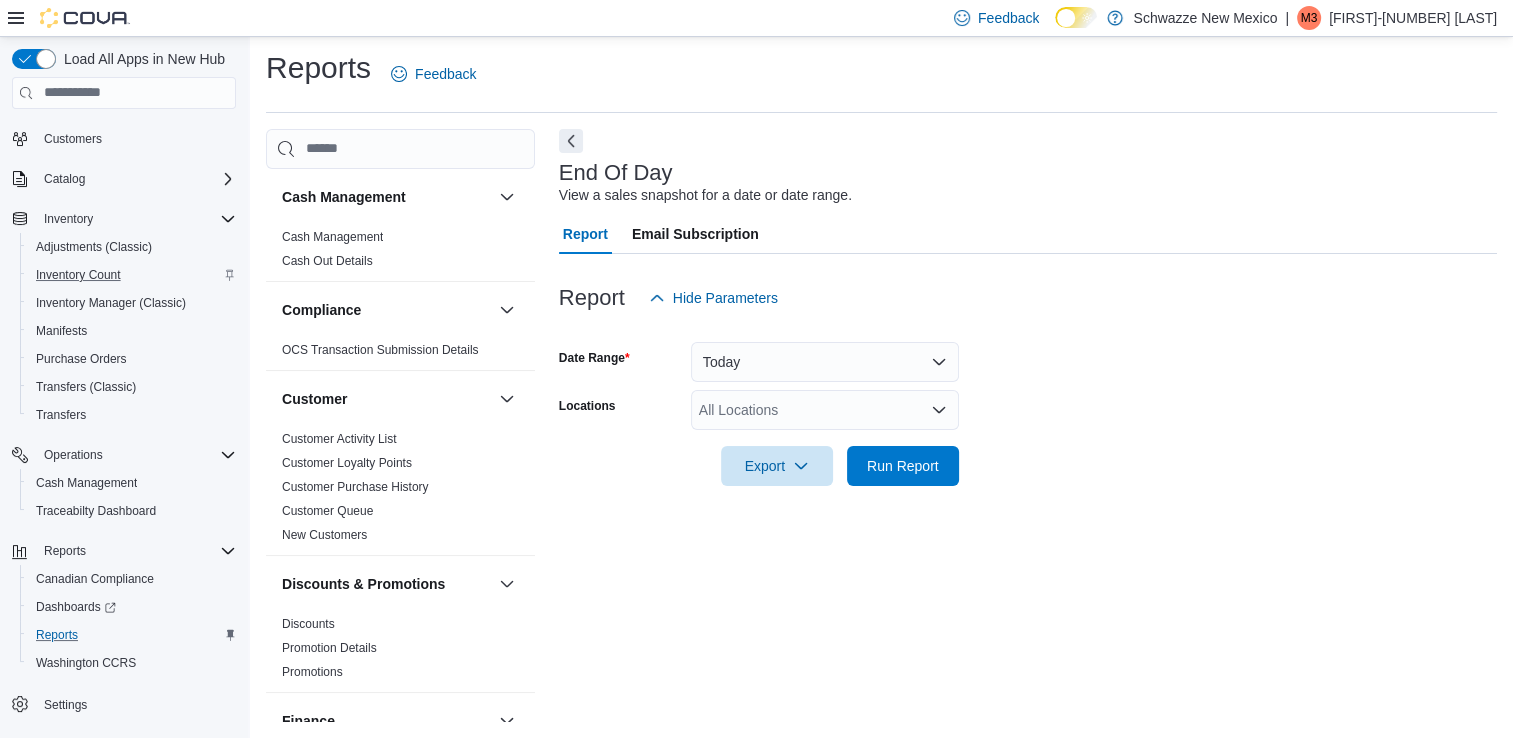 click on "All Locations" at bounding box center [825, 410] 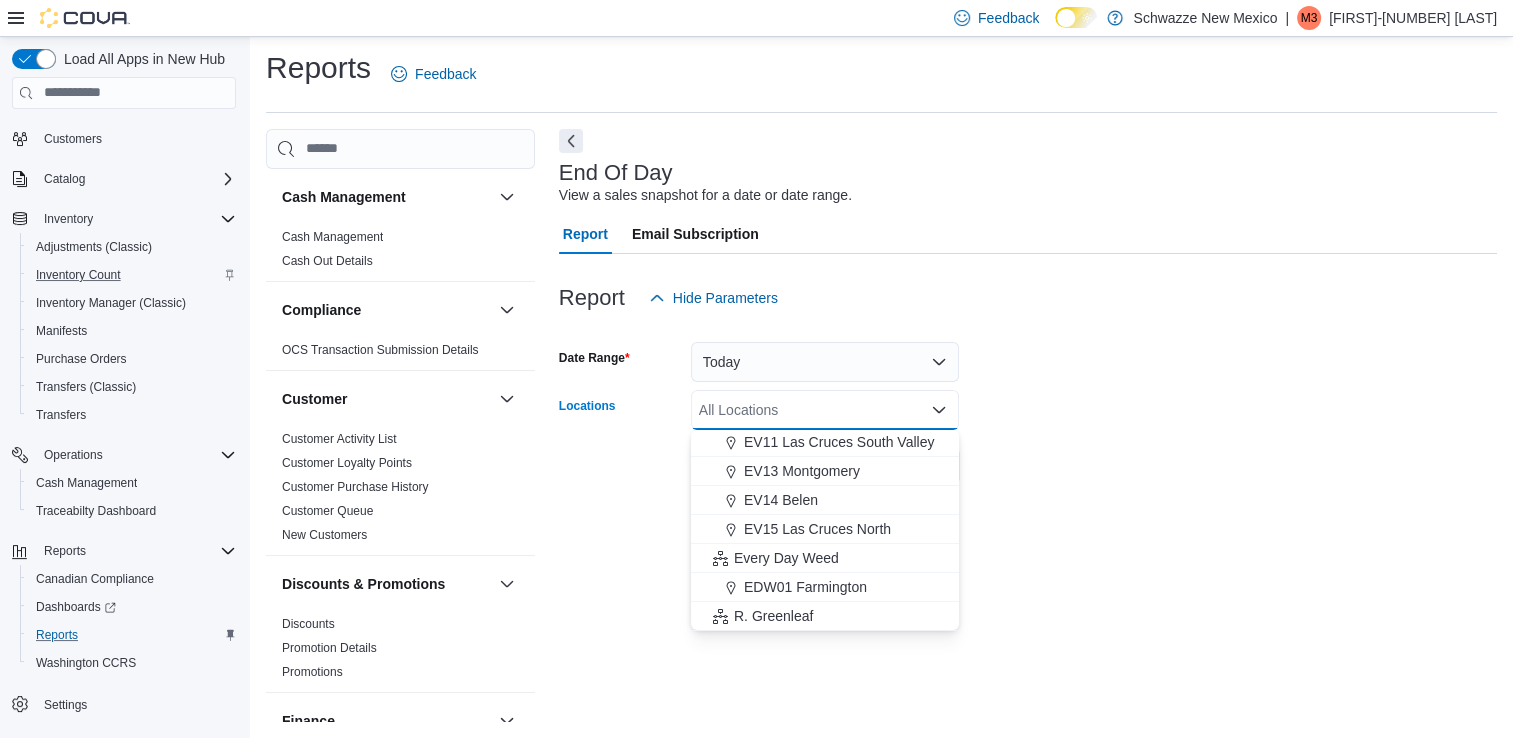 scroll, scrollTop: 400, scrollLeft: 0, axis: vertical 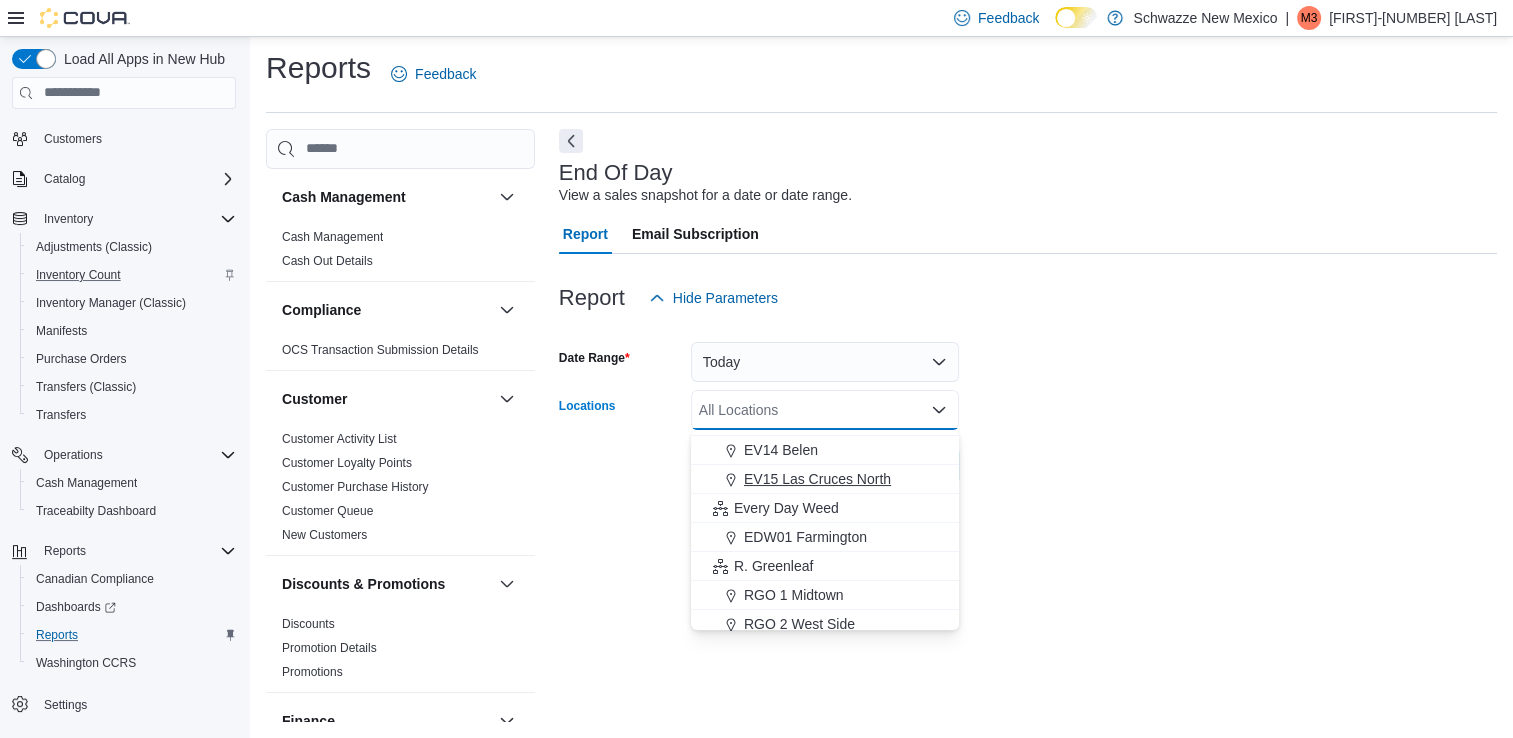 click on "EV15 Las Cruces North" at bounding box center [817, 479] 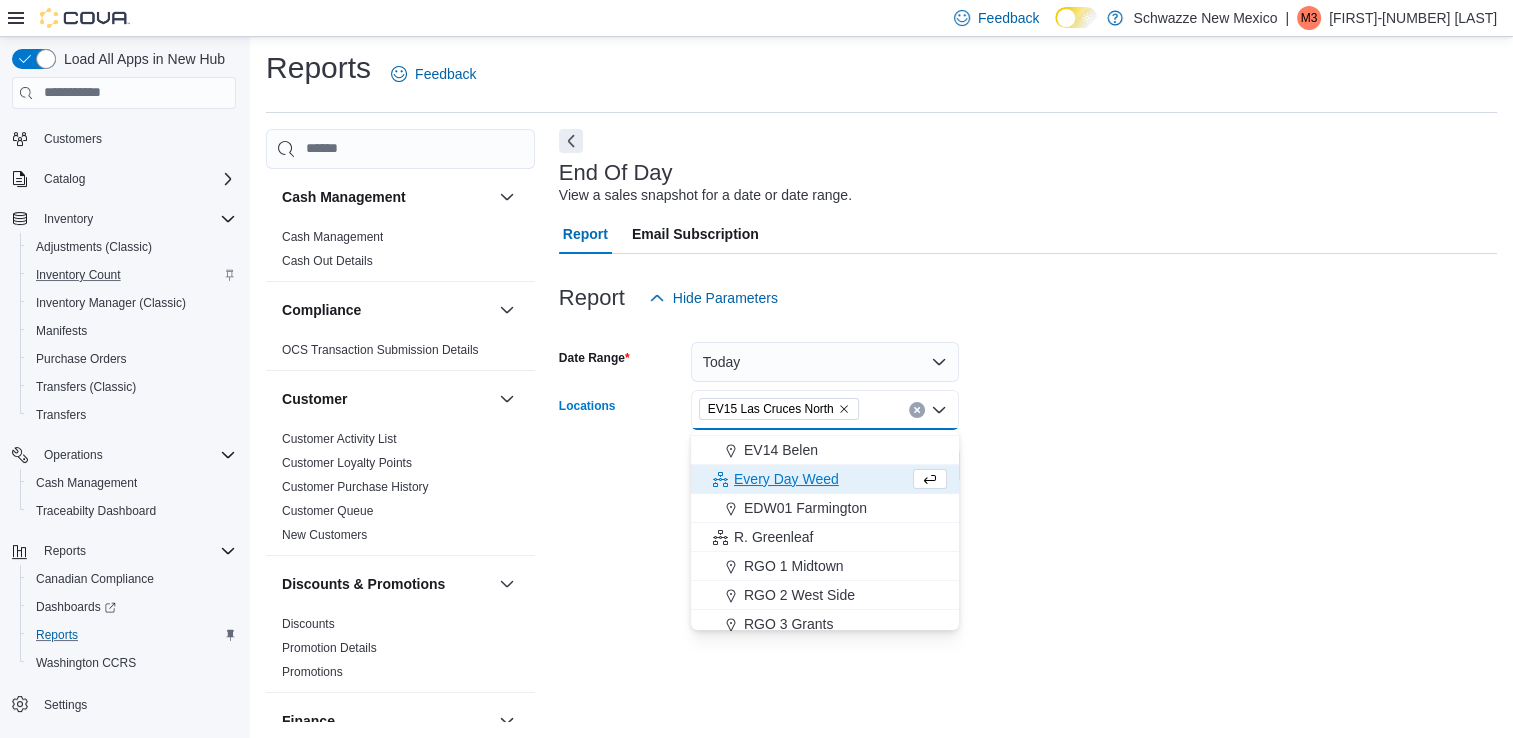 click at bounding box center (1028, 438) 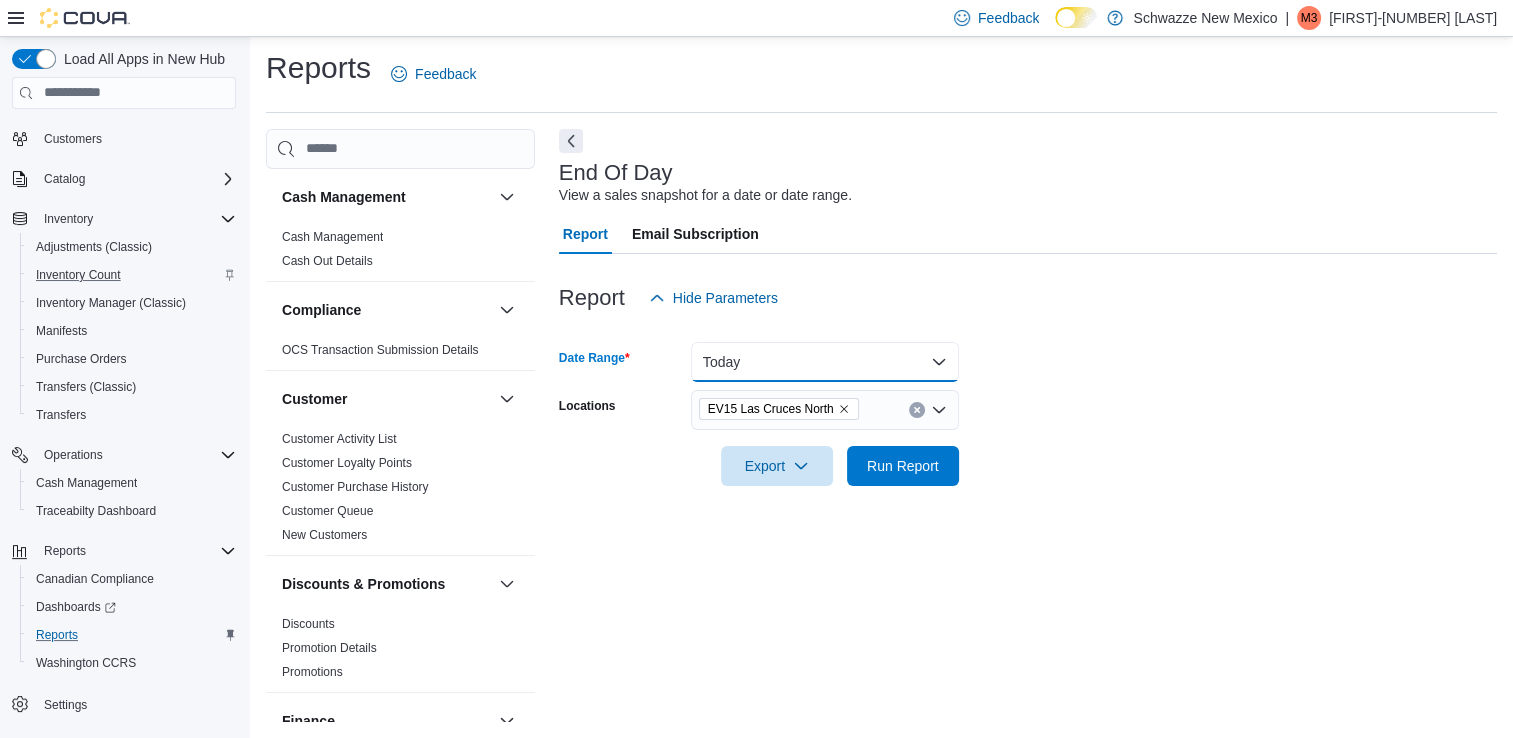 drag, startPoint x: 752, startPoint y: 362, endPoint x: 742, endPoint y: 378, distance: 18.867962 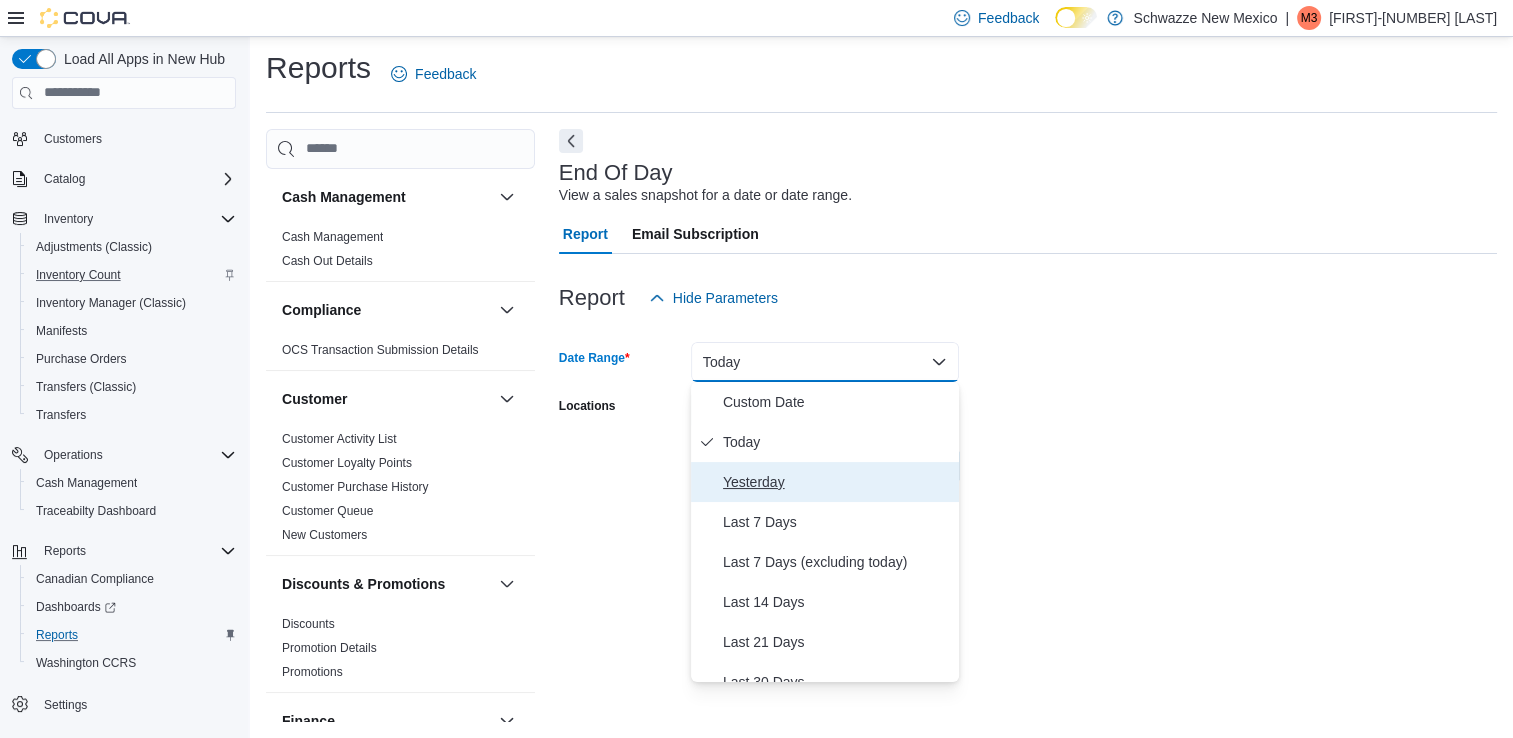 click on "Yesterday" at bounding box center [837, 482] 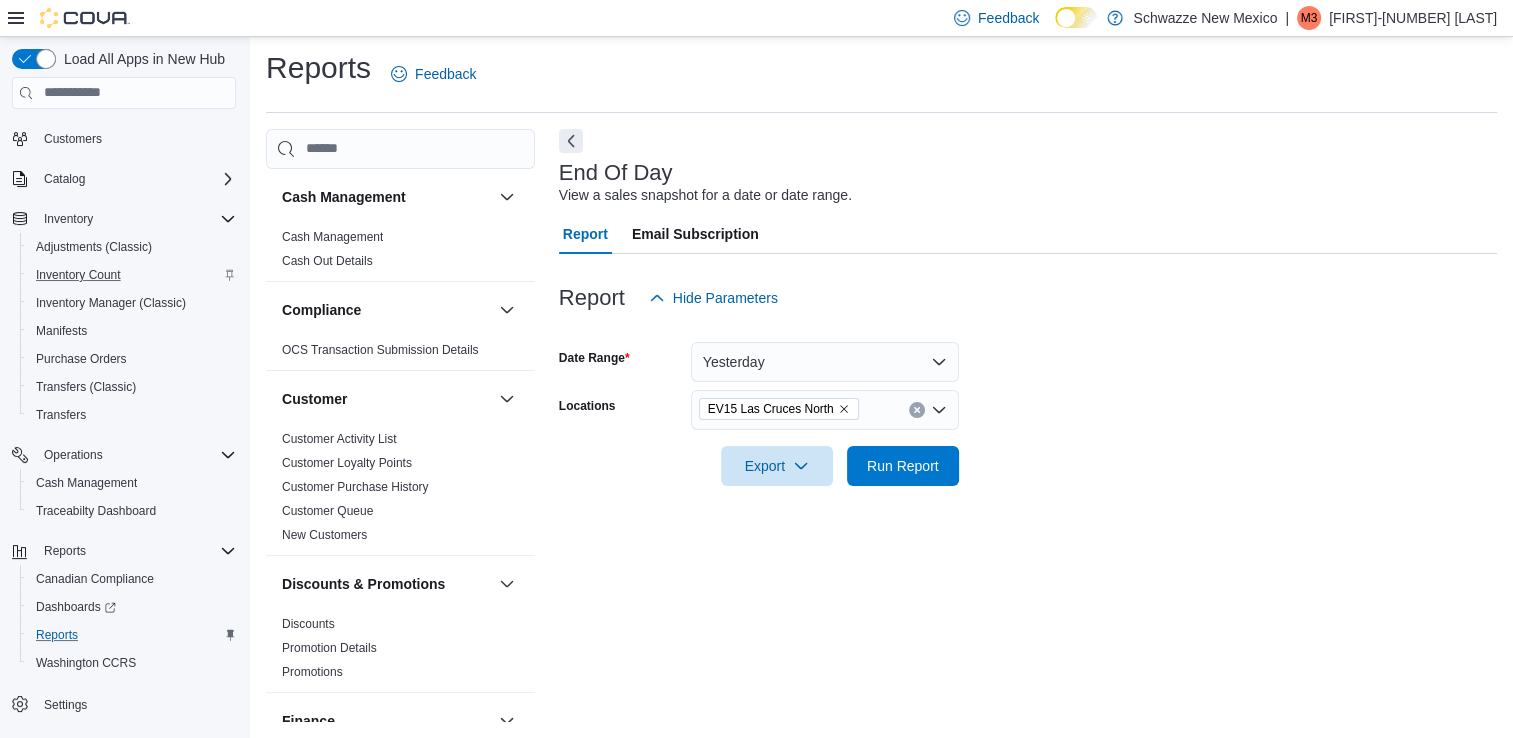 click on "Date Range Yesterday Locations EV15 Las Cruces North Export  Run Report" at bounding box center (1028, 402) 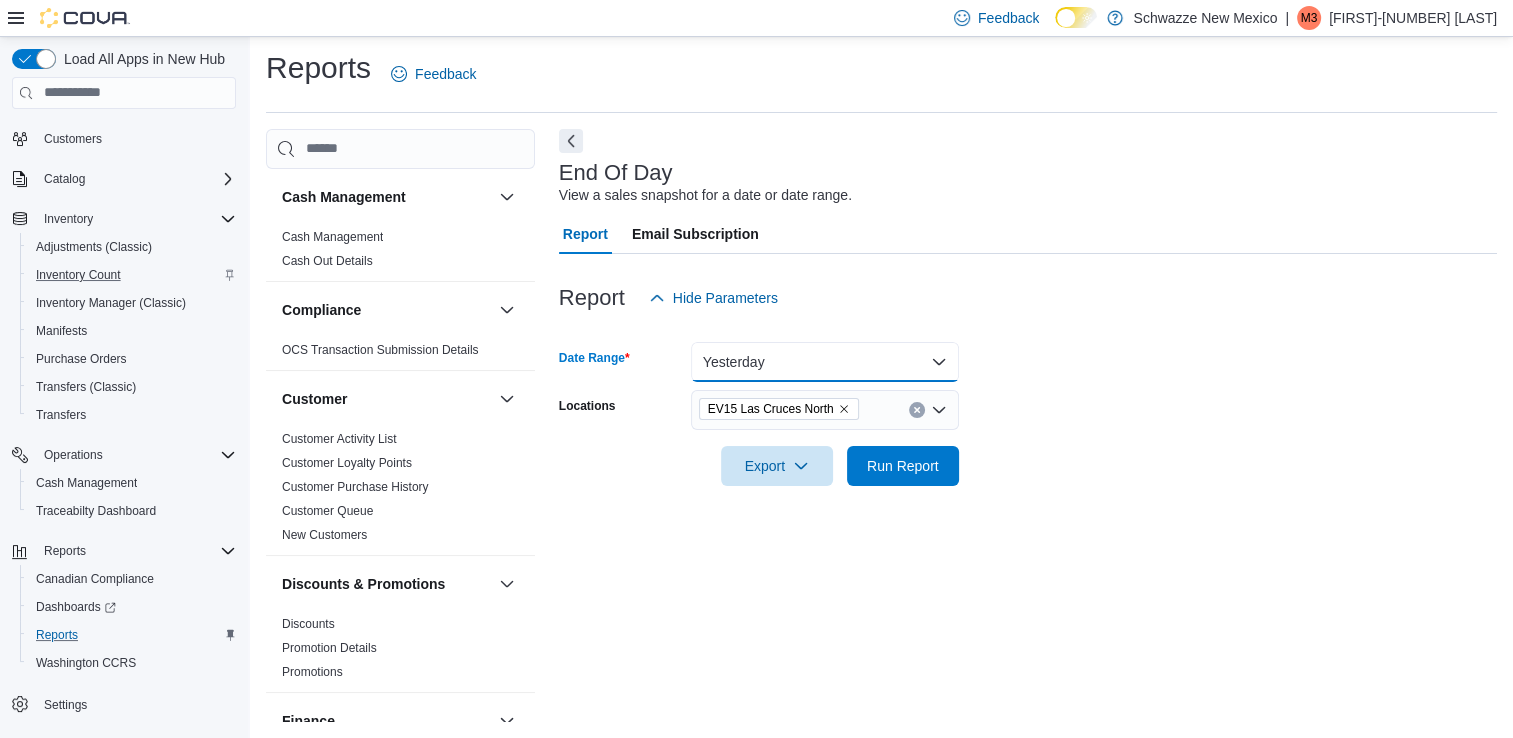 click on "Yesterday" at bounding box center [825, 362] 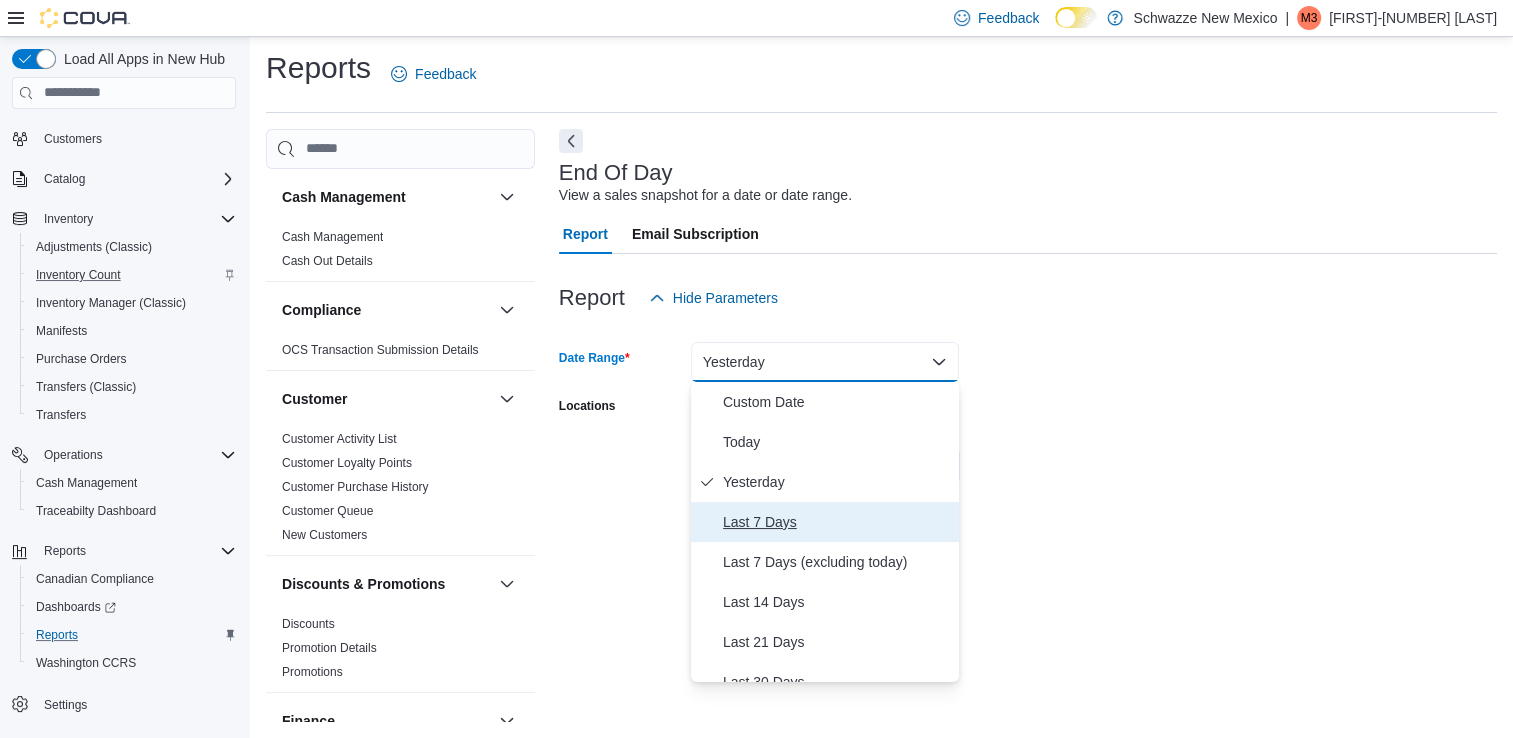 click on "Last 7 Days" at bounding box center [837, 522] 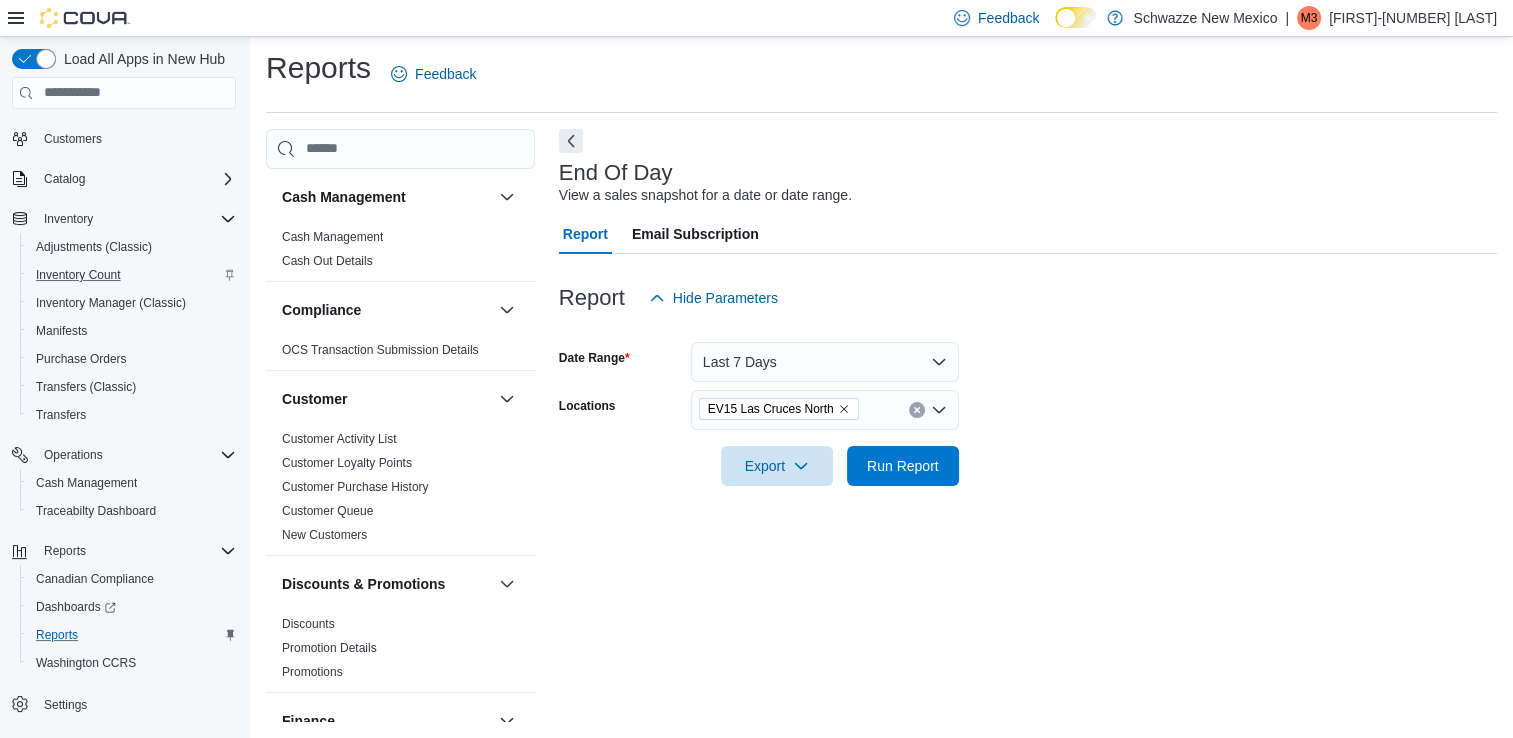 click on "Date Range Last 7 Days Locations EV15 [CITY] North Export  Run Report" at bounding box center (1028, 402) 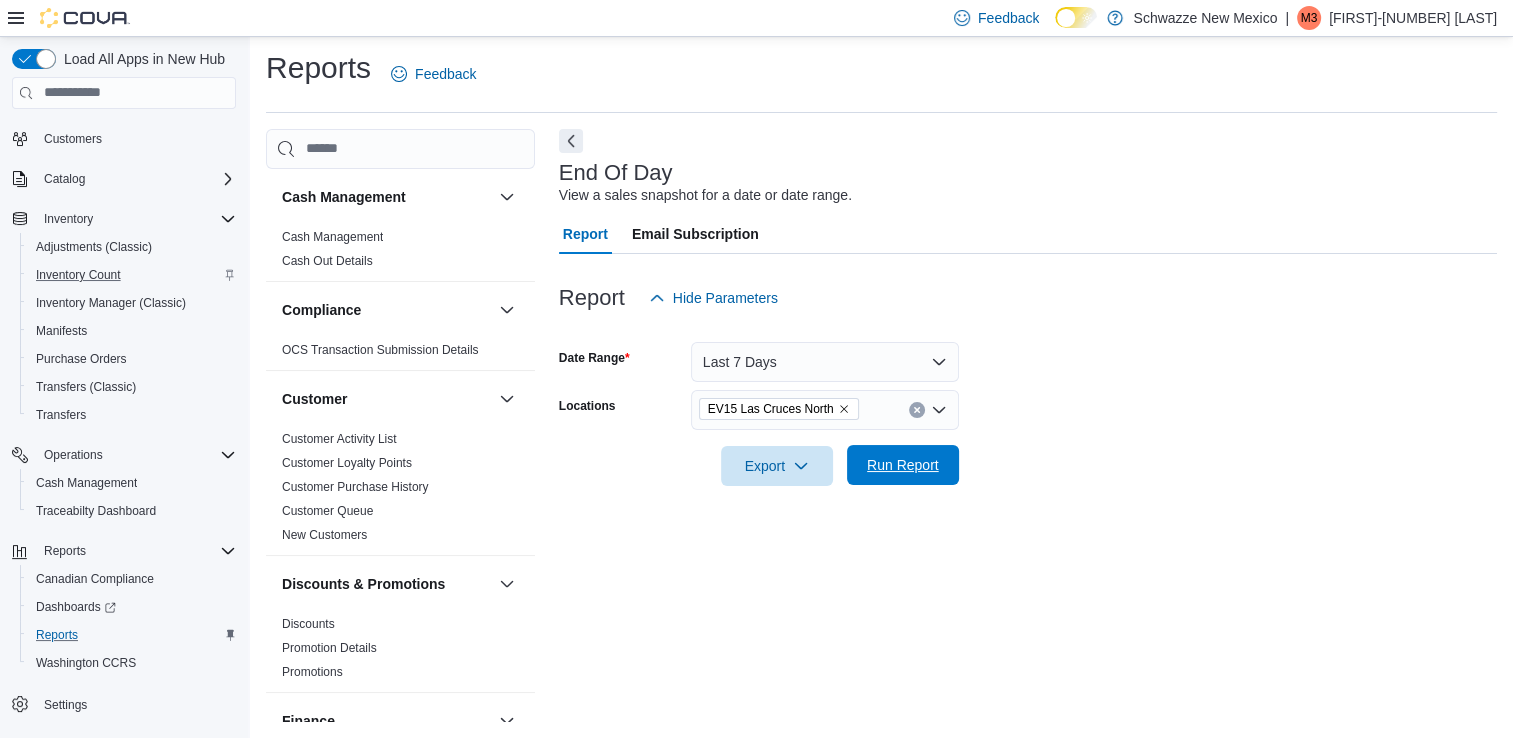 click on "Run Report" at bounding box center (903, 465) 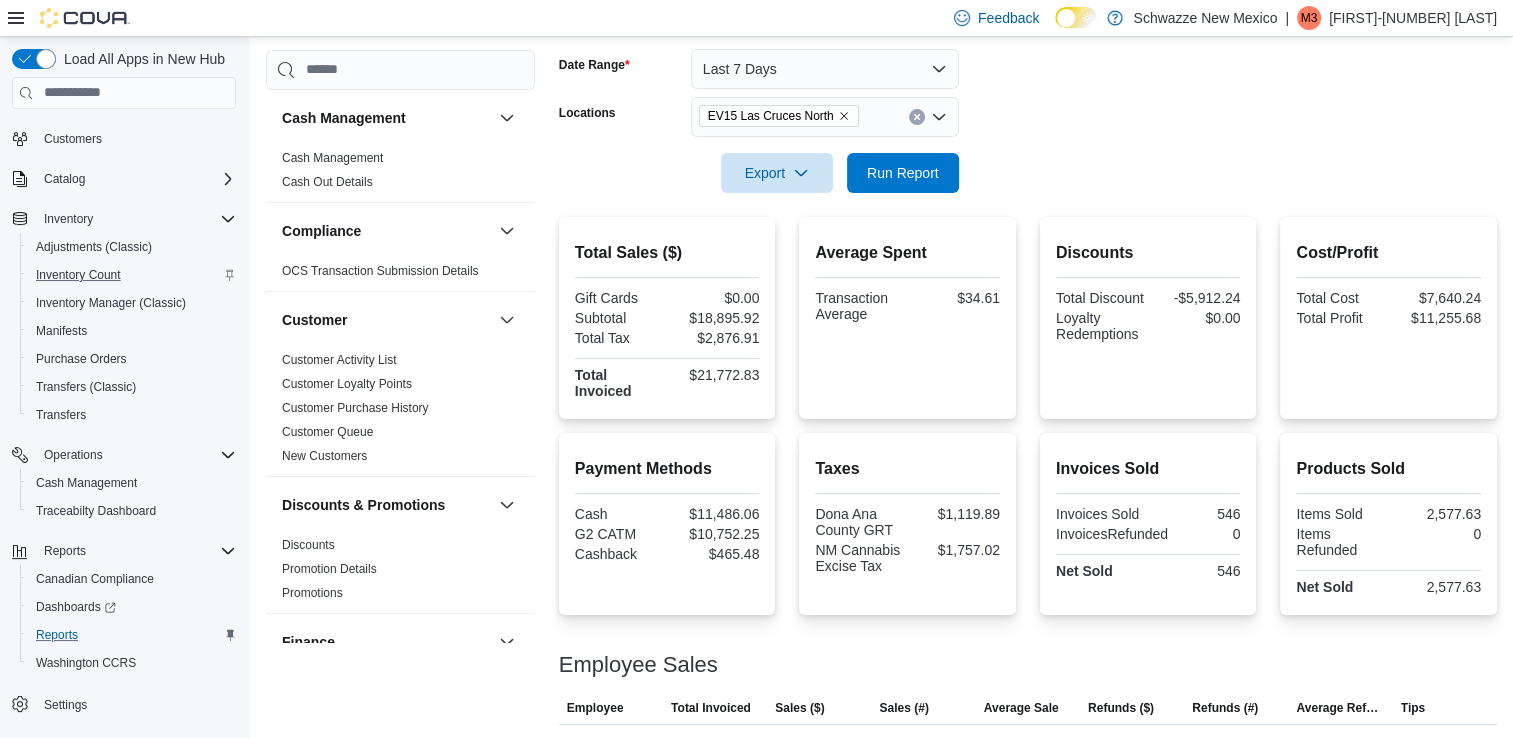 scroll, scrollTop: 253, scrollLeft: 0, axis: vertical 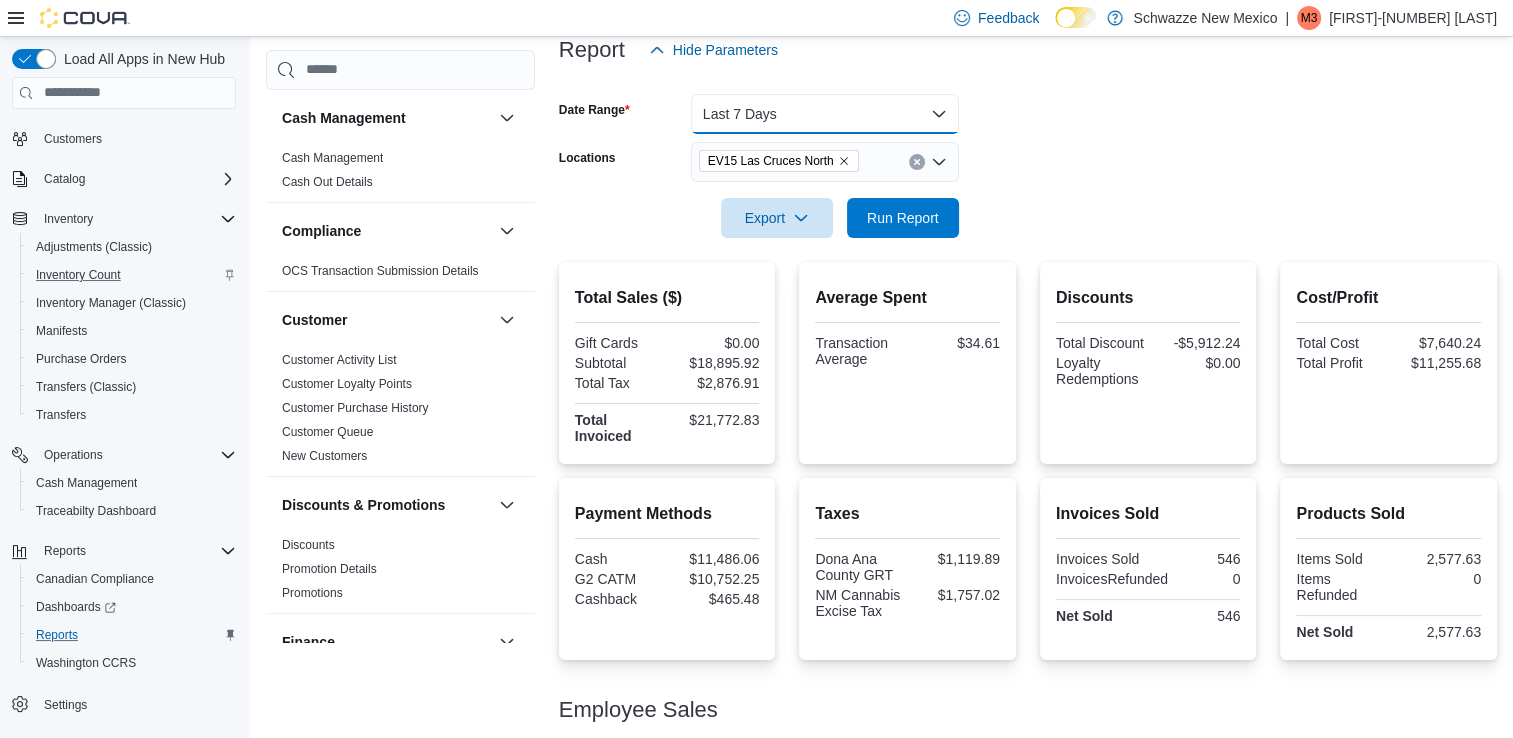 click on "Last 7 Days" at bounding box center (825, 114) 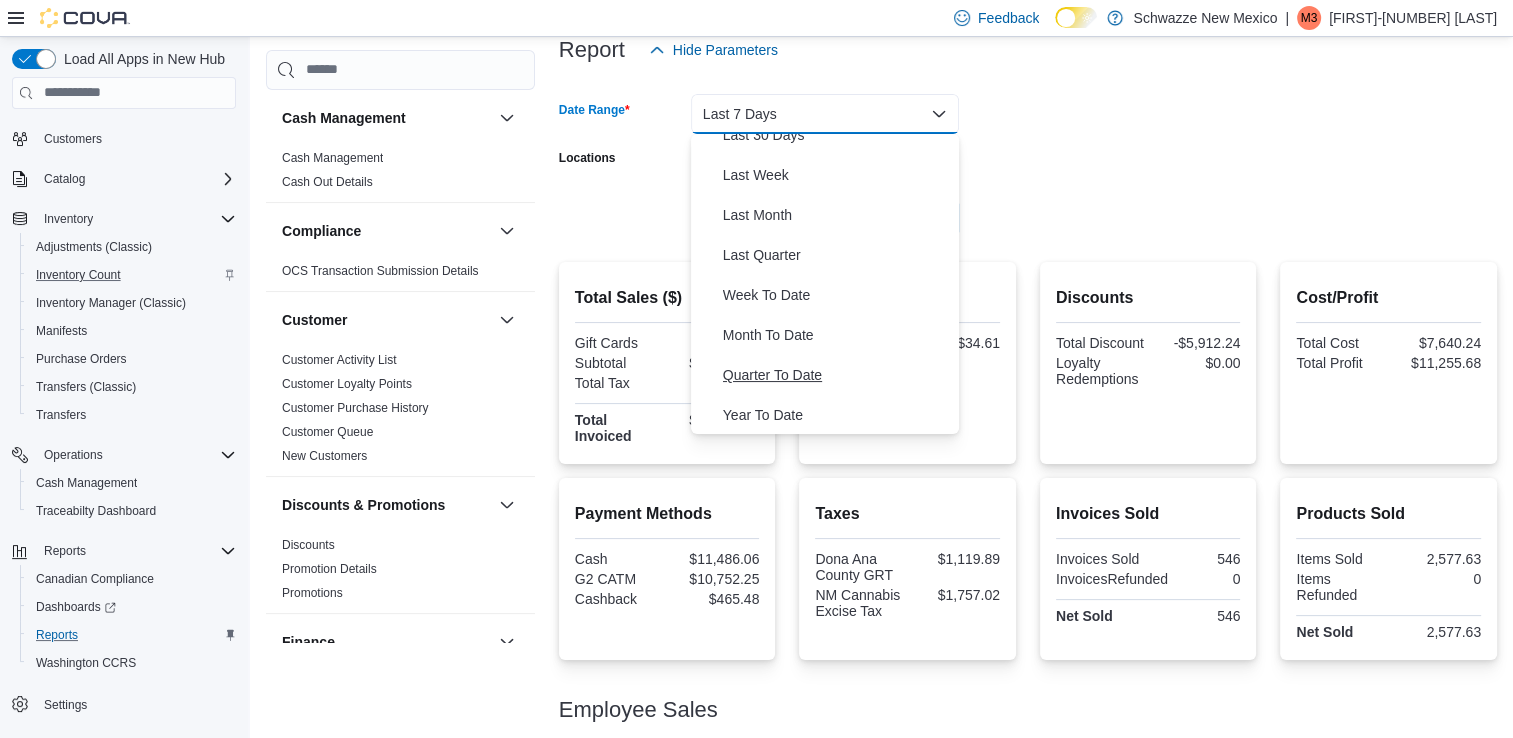 scroll, scrollTop: 300, scrollLeft: 0, axis: vertical 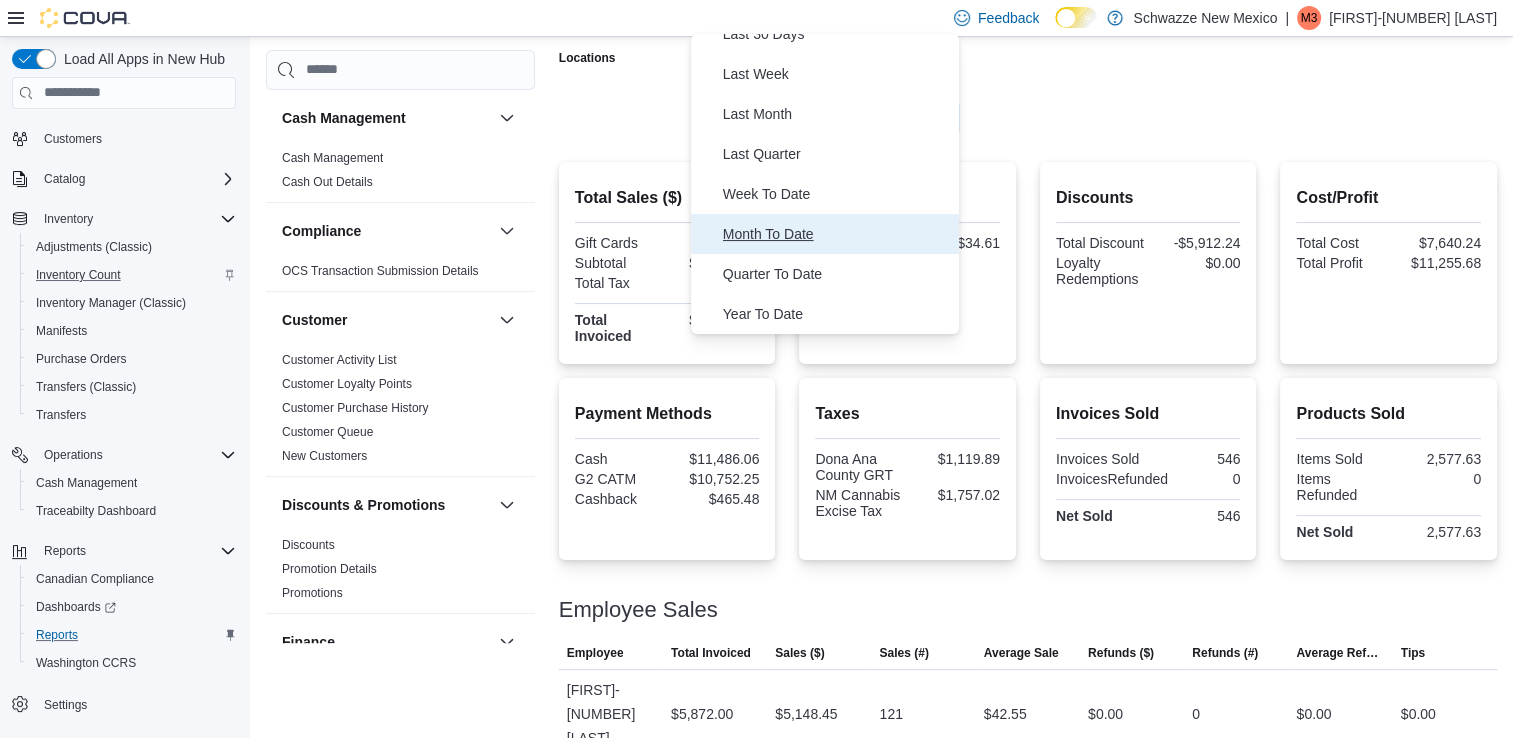 click on "Month To Date" at bounding box center [825, 234] 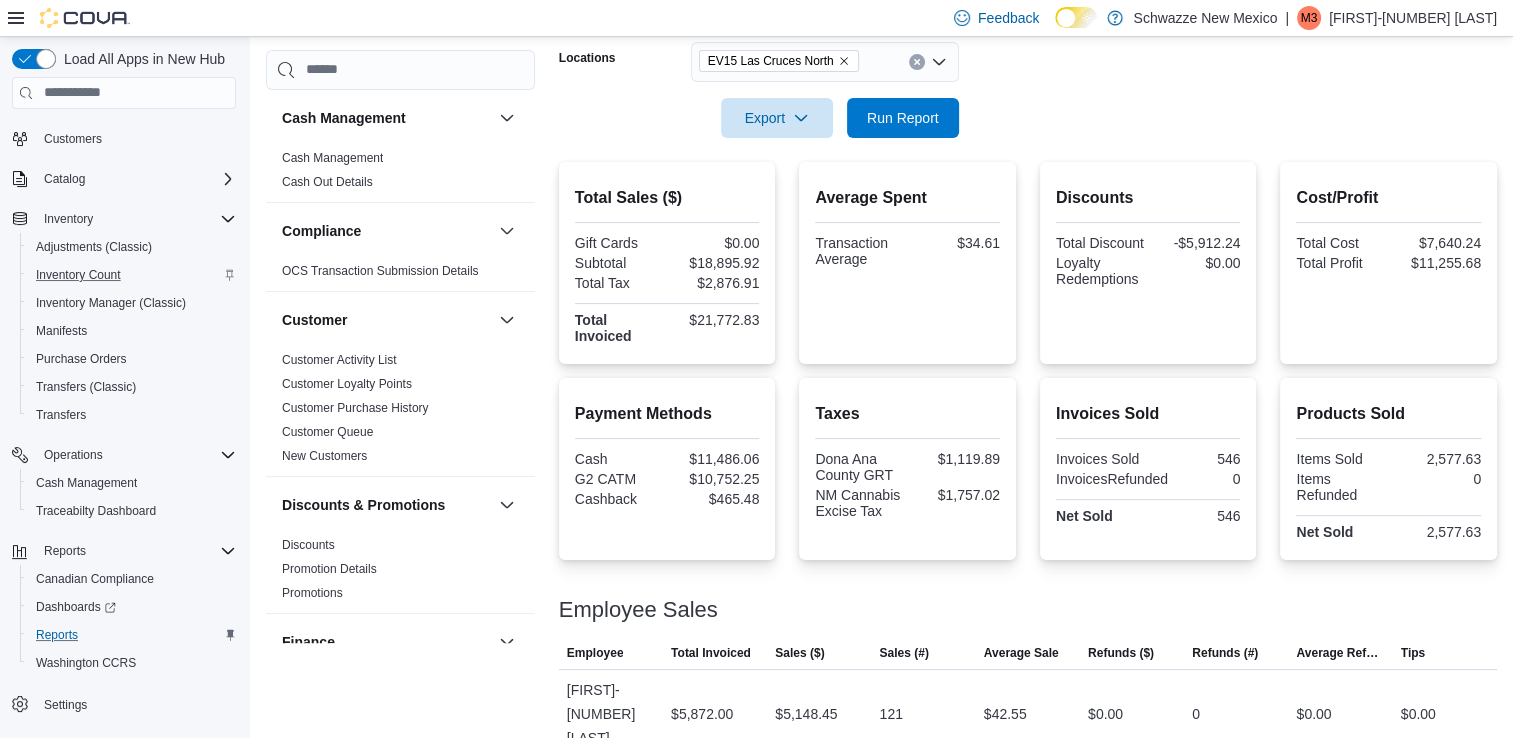 scroll, scrollTop: 347, scrollLeft: 0, axis: vertical 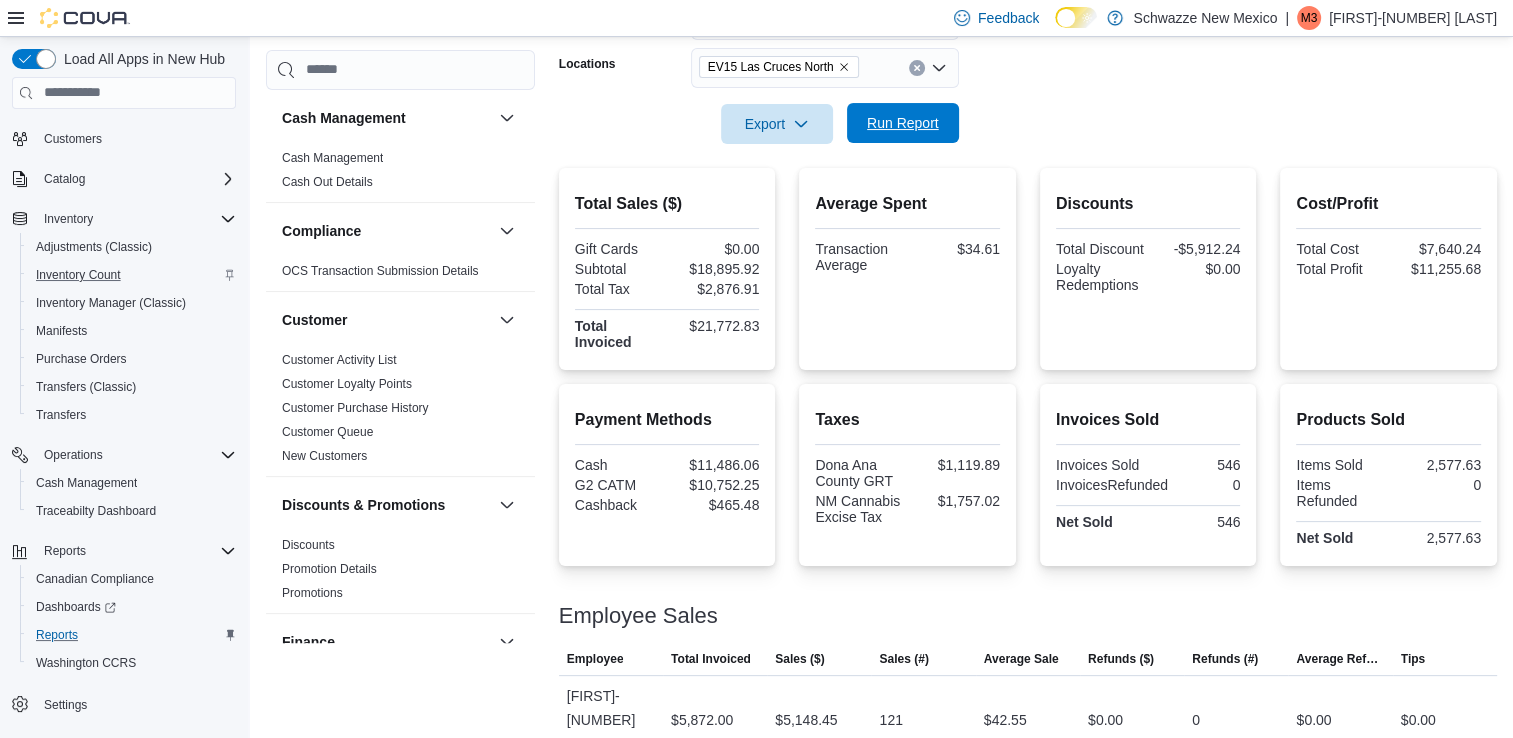 click on "Run Report" at bounding box center (903, 123) 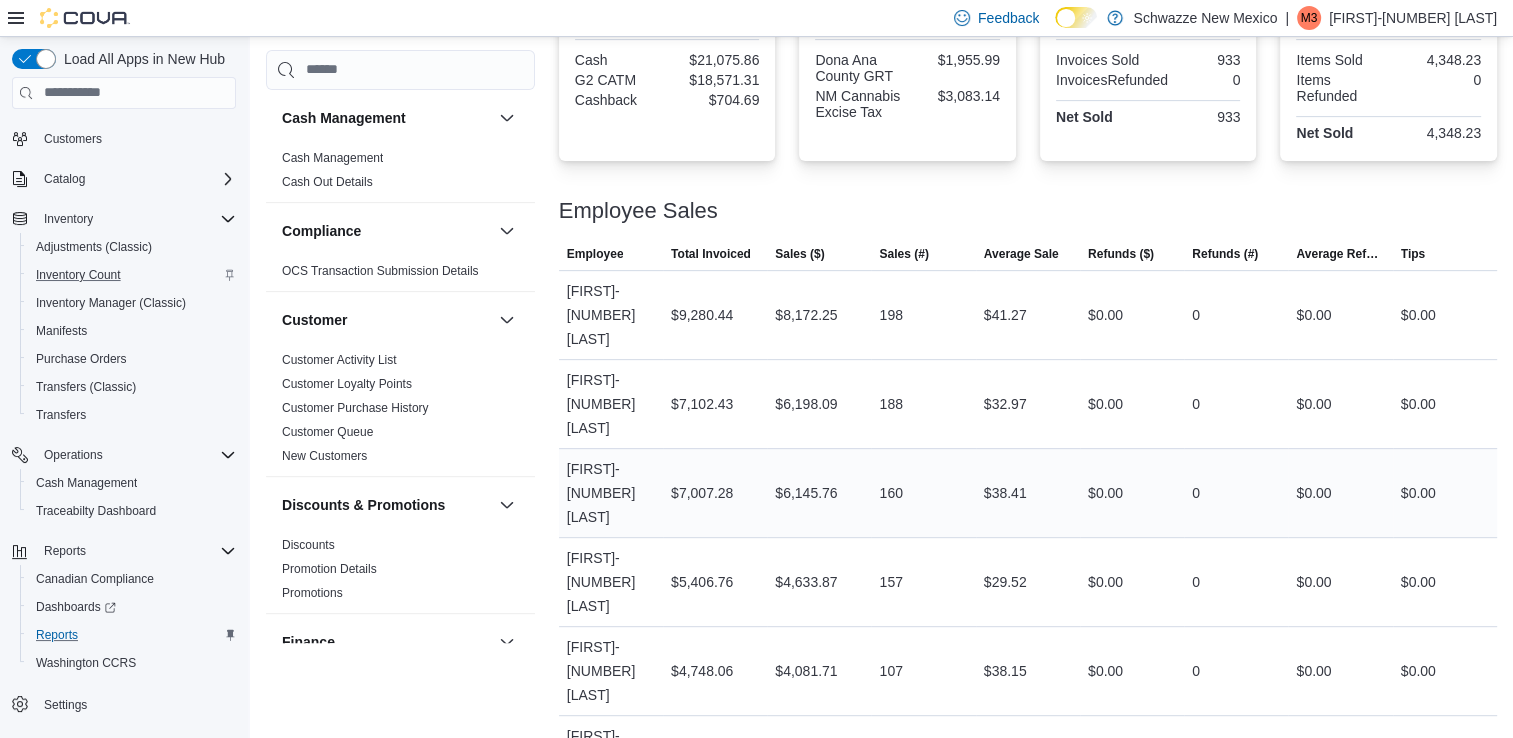 scroll, scrollTop: 753, scrollLeft: 0, axis: vertical 